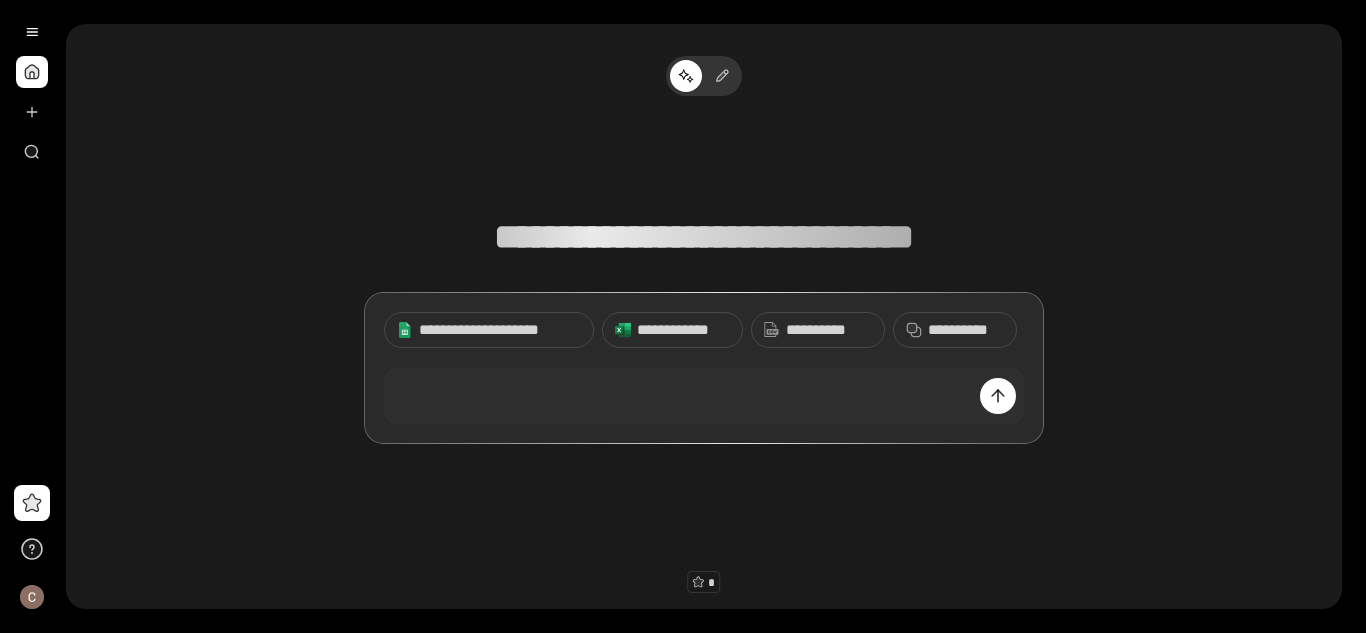scroll, scrollTop: 0, scrollLeft: 0, axis: both 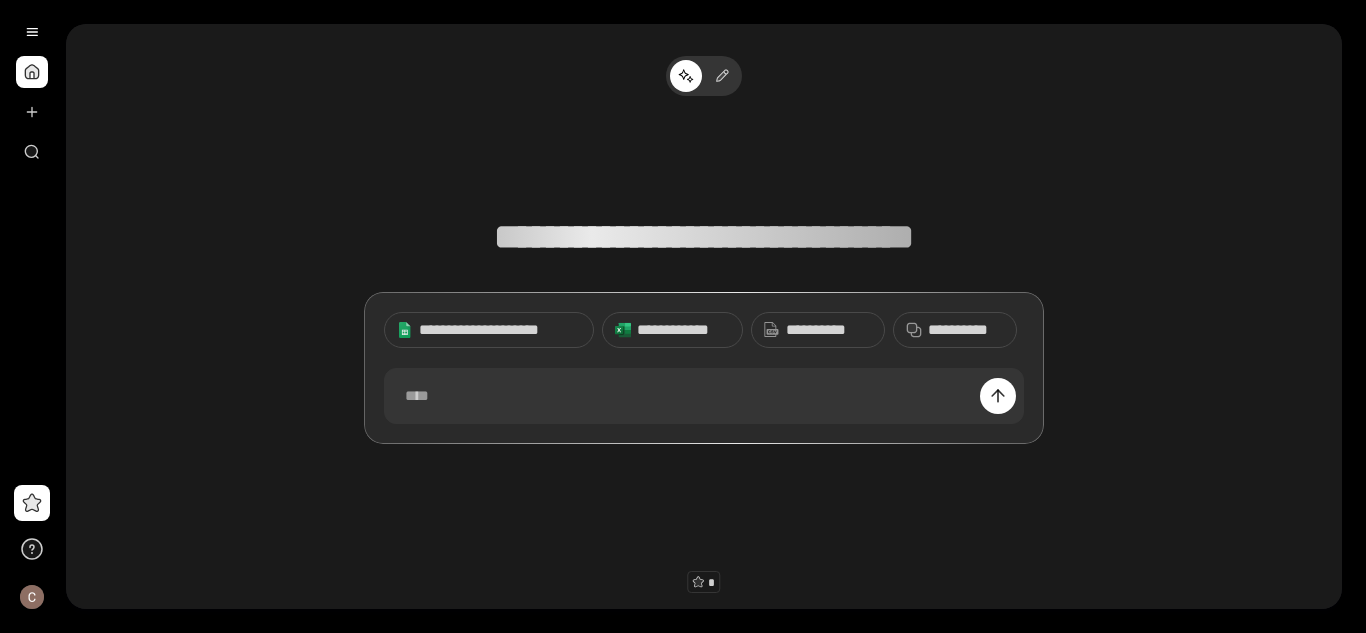 type 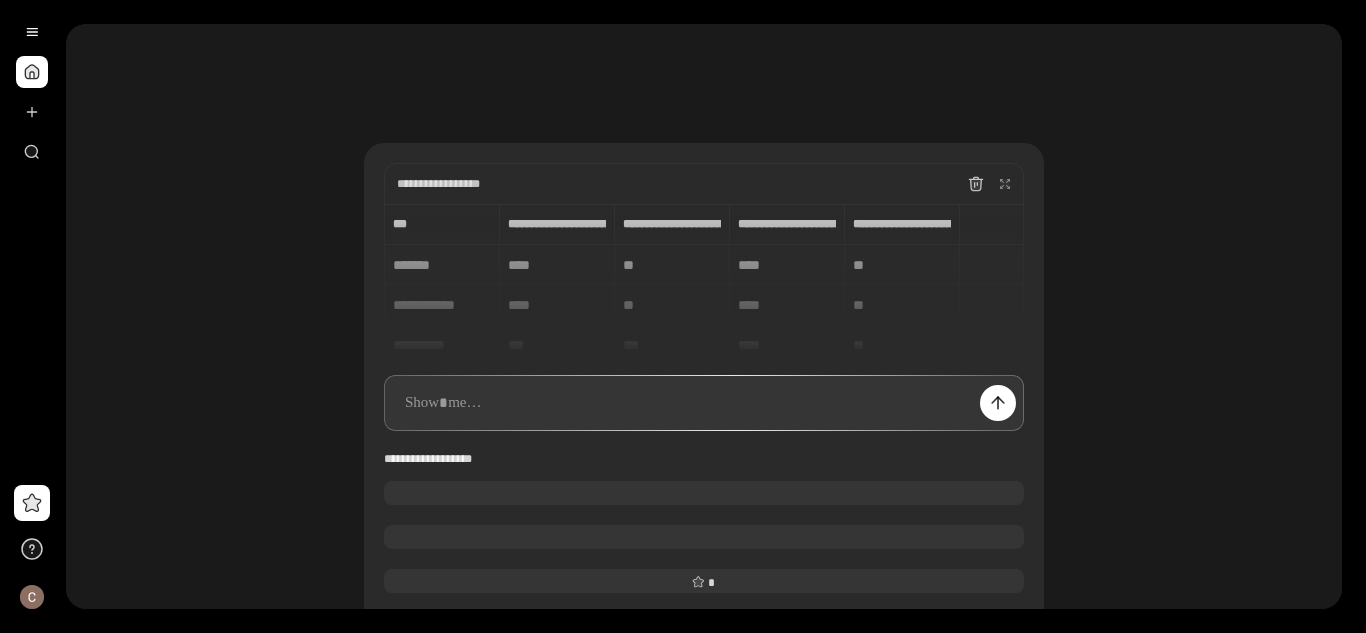 click on "[FIRST] [LAST] [STREET] [CITY] [STATE] [ZIP] [COUNTRY] [PHONE] [EMAIL]" at bounding box center (704, 279) 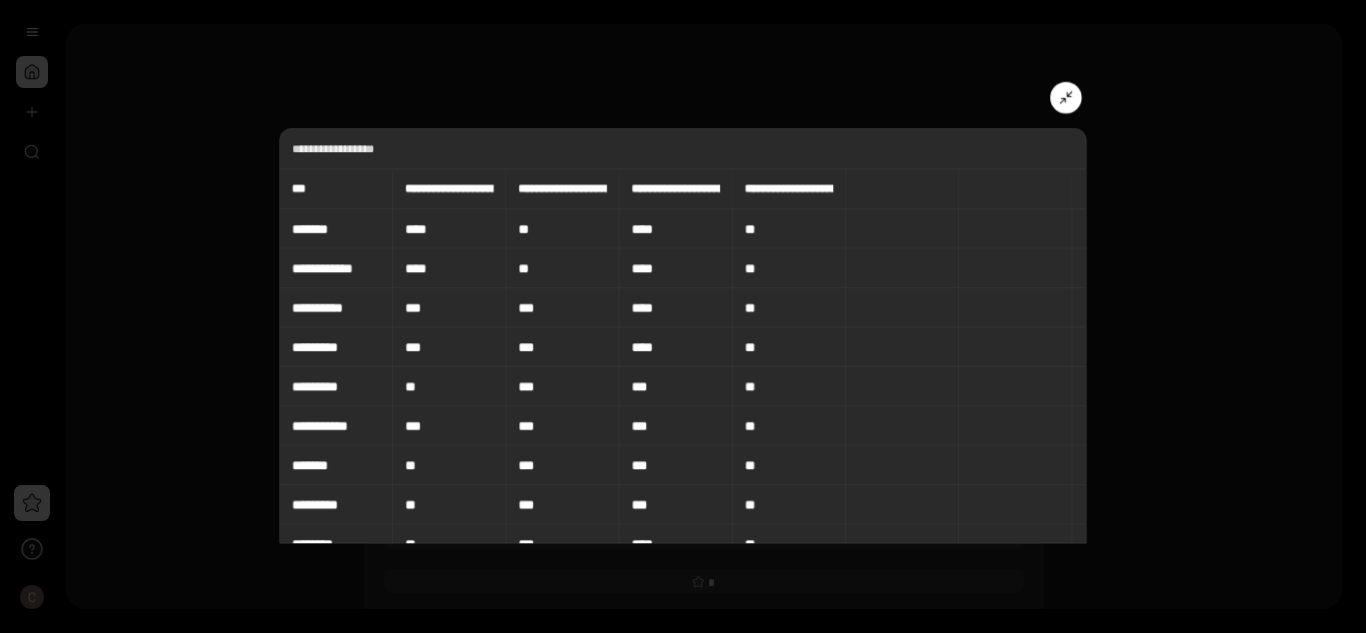 scroll, scrollTop: 15, scrollLeft: 0, axis: vertical 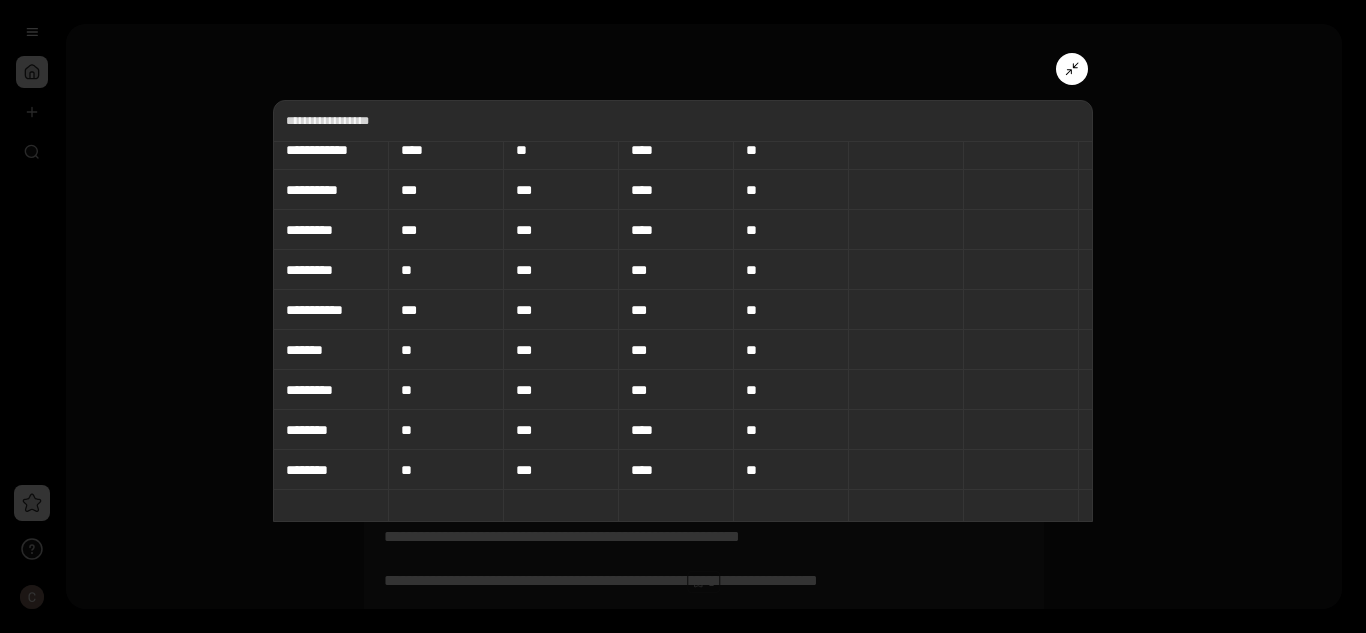click at bounding box center [1072, 69] 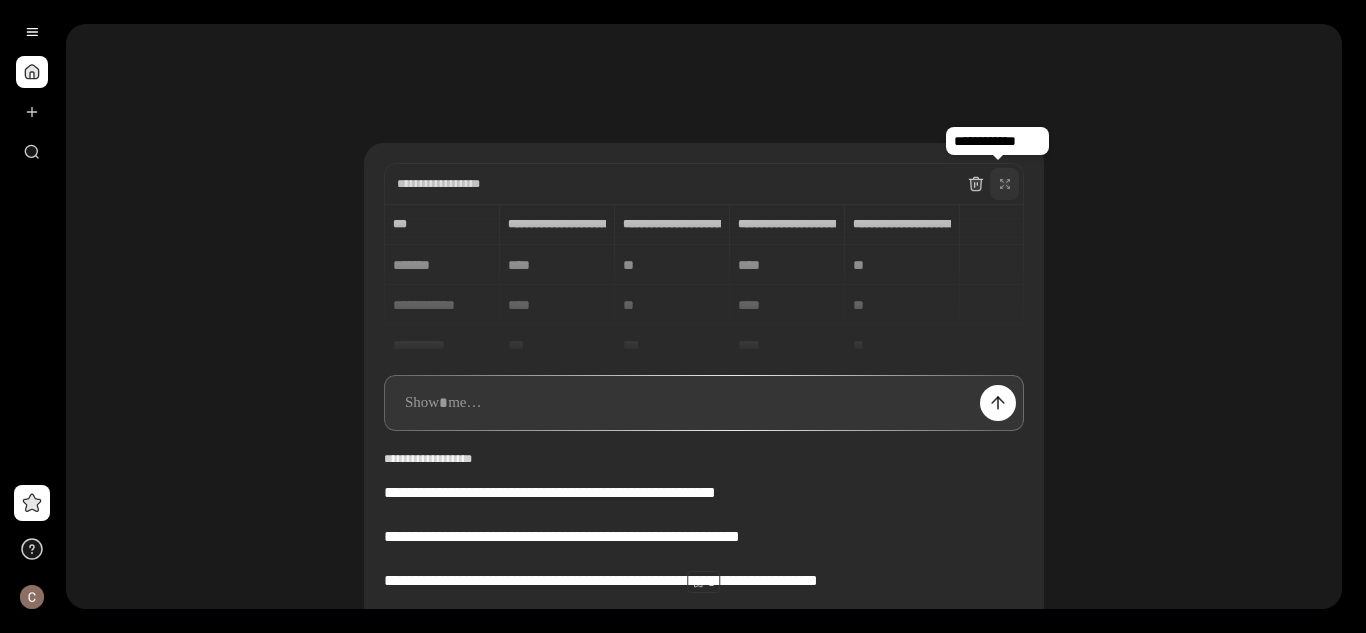click at bounding box center [1004, 184] 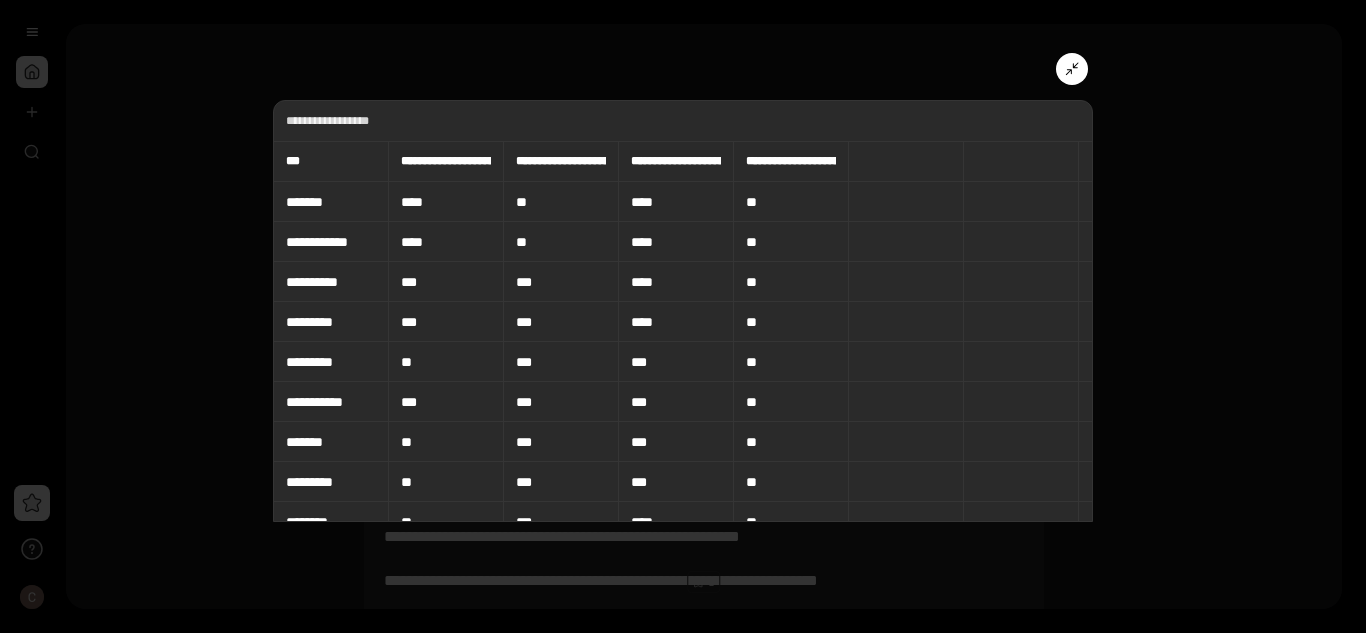 click on "**********" at bounding box center [446, 161] 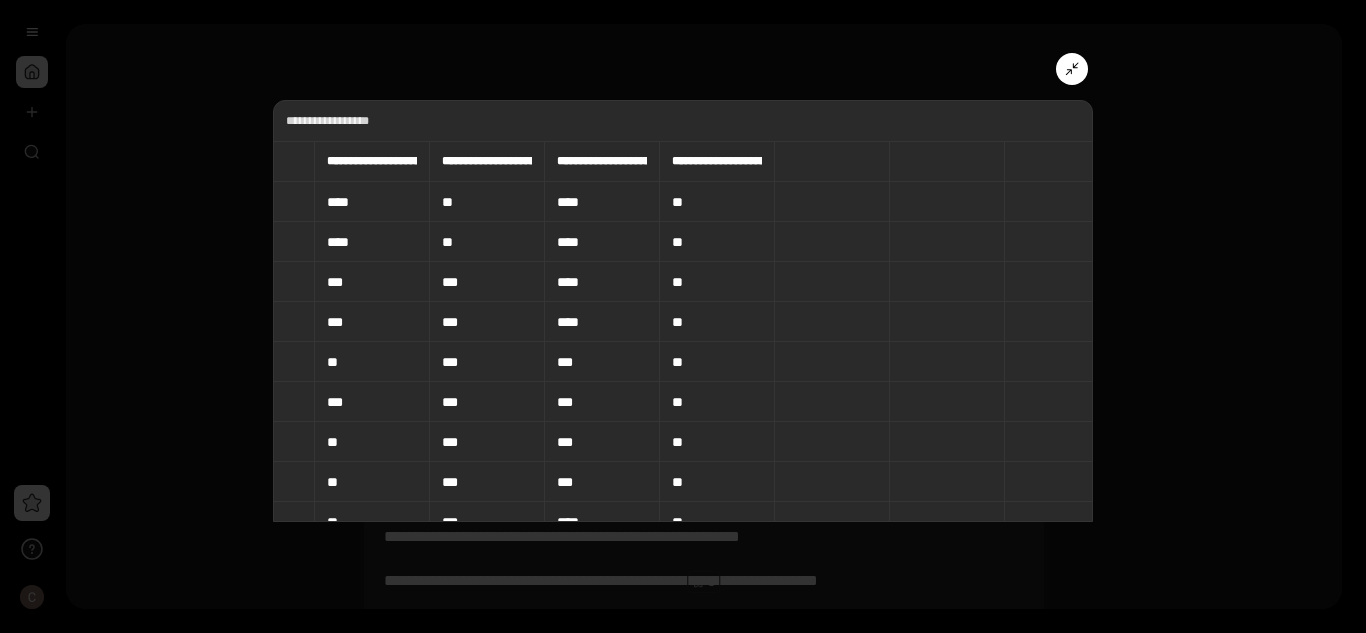 scroll, scrollTop: 0, scrollLeft: 0, axis: both 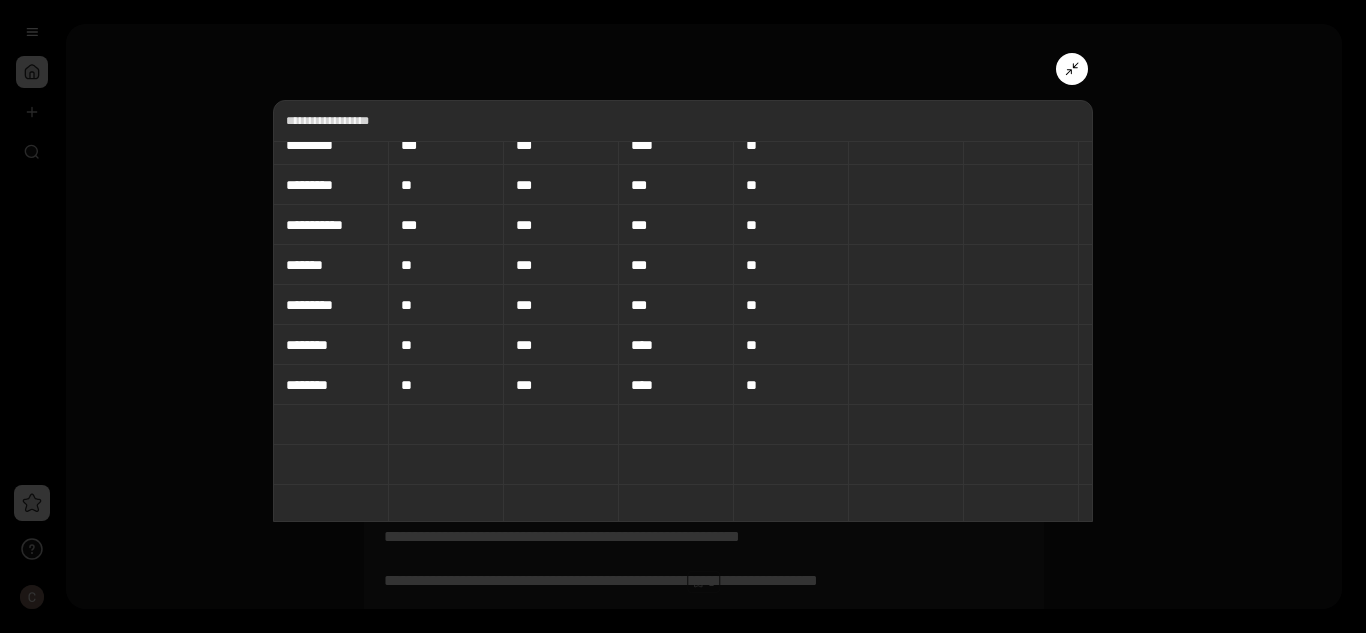 click on "[FIRST] [LAST] [STREET] [CITY] [STATE] [ZIP] [COUNTRY] [PHONE] [EMAIL]" at bounding box center (683, 311) 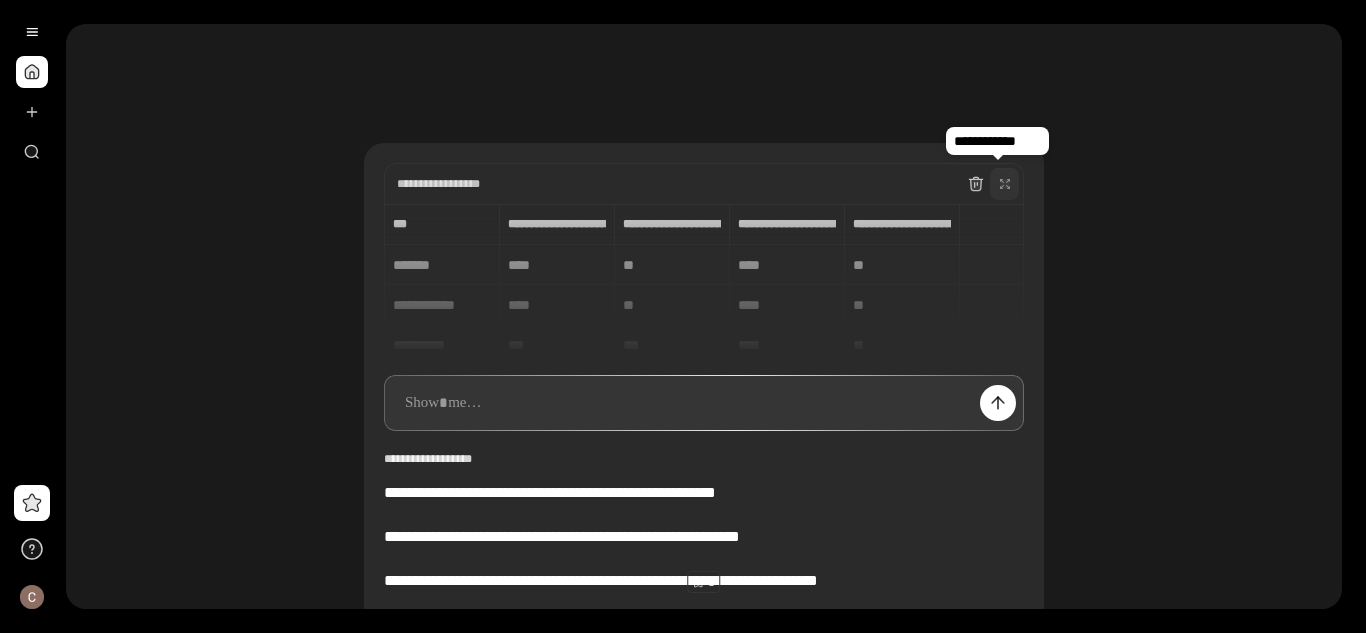 type 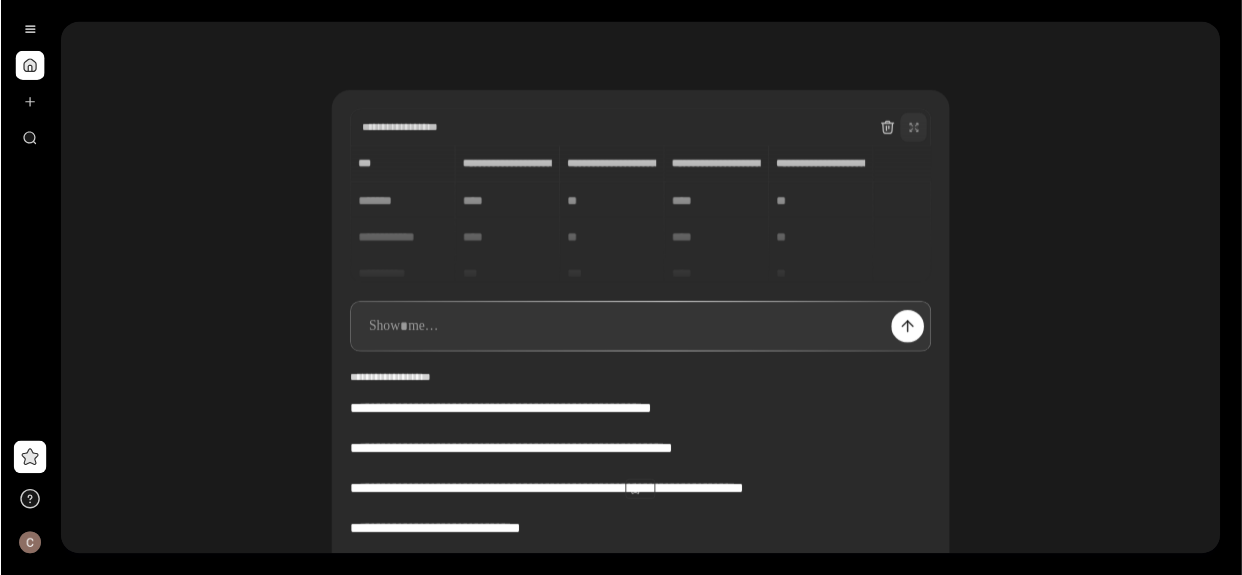 scroll, scrollTop: 0, scrollLeft: 0, axis: both 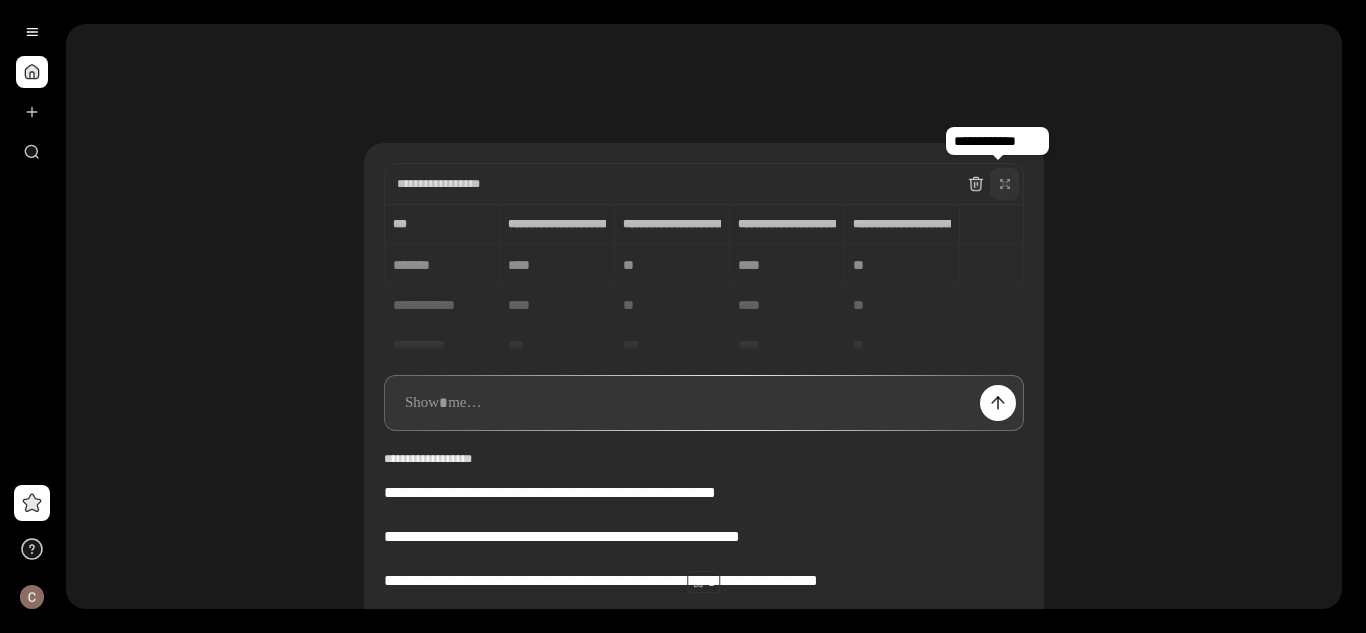 click 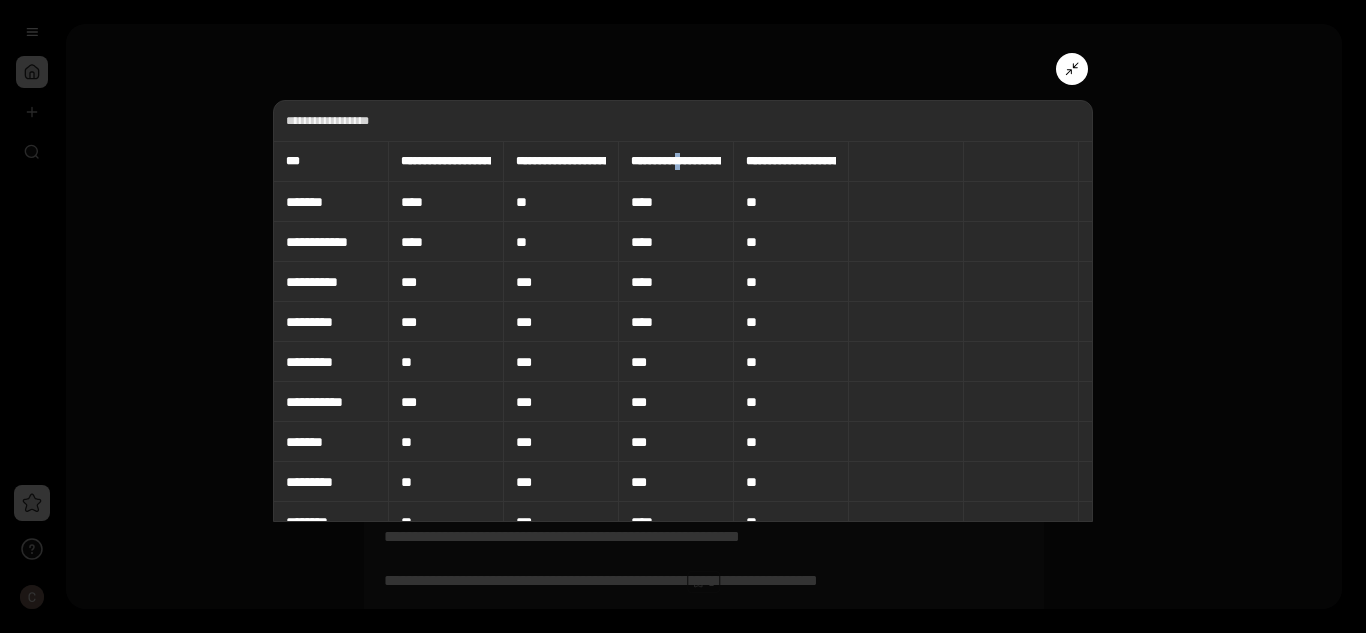 drag, startPoint x: 697, startPoint y: 169, endPoint x: 691, endPoint y: 159, distance: 11.661903 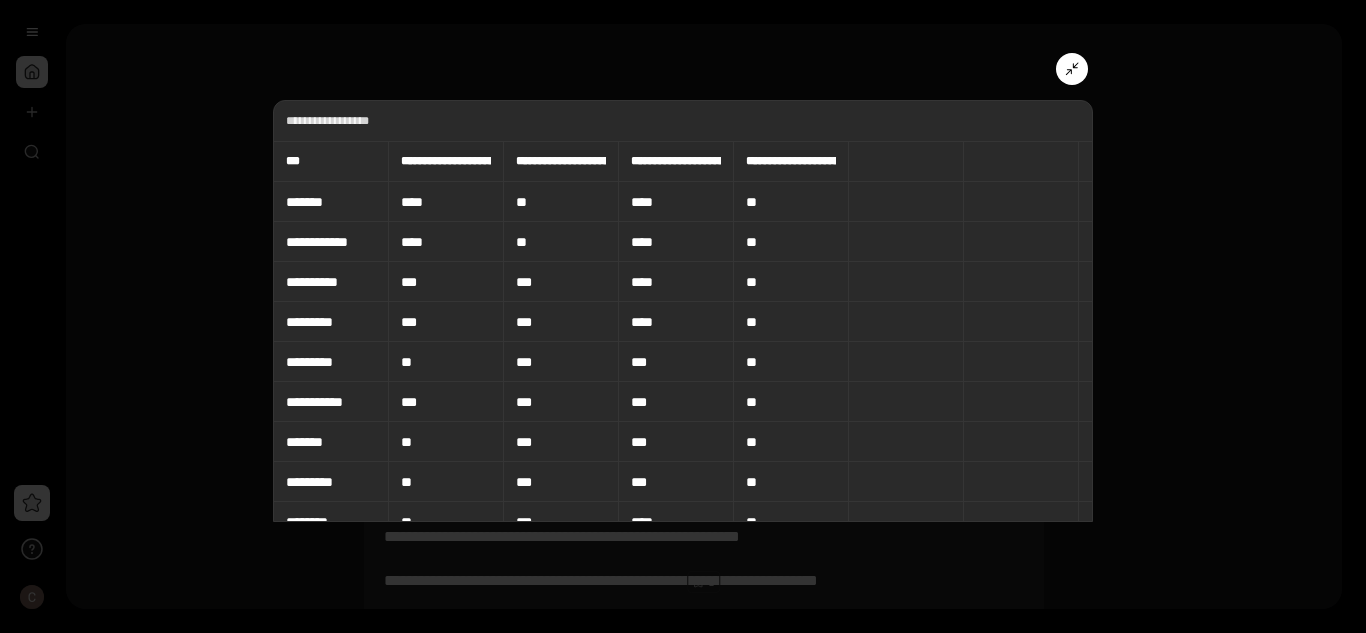 click on "**********" at bounding box center [676, 161] 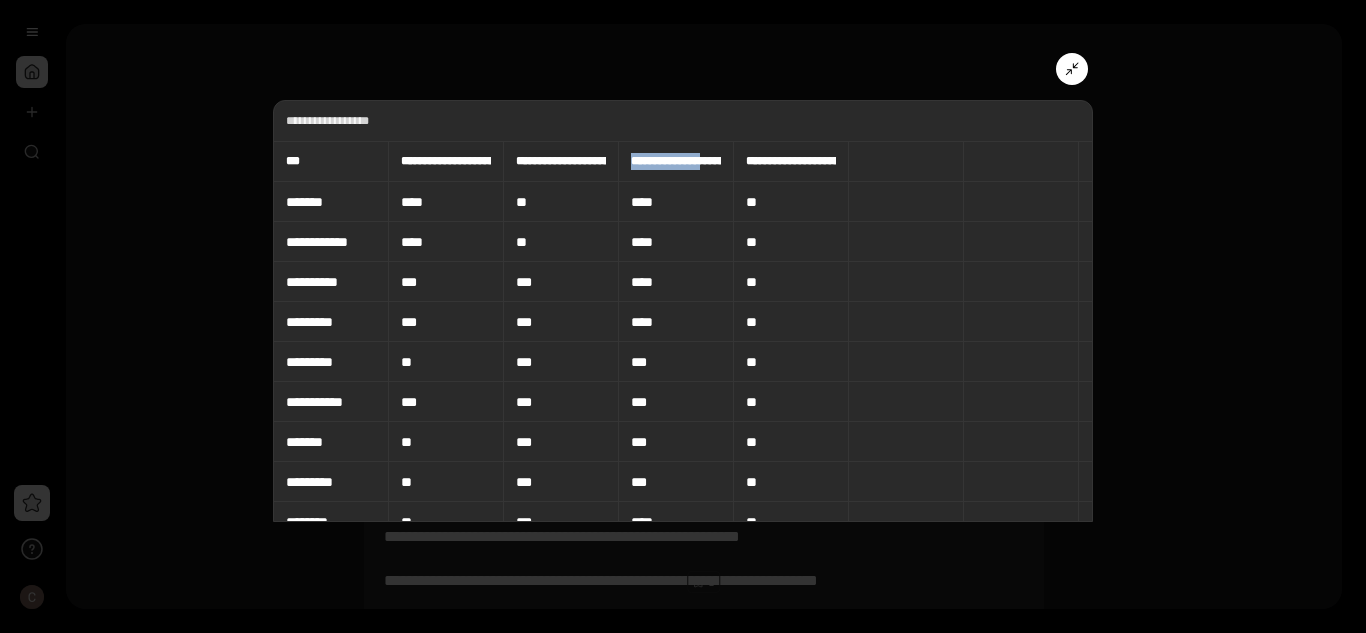 click on "**********" at bounding box center (676, 161) 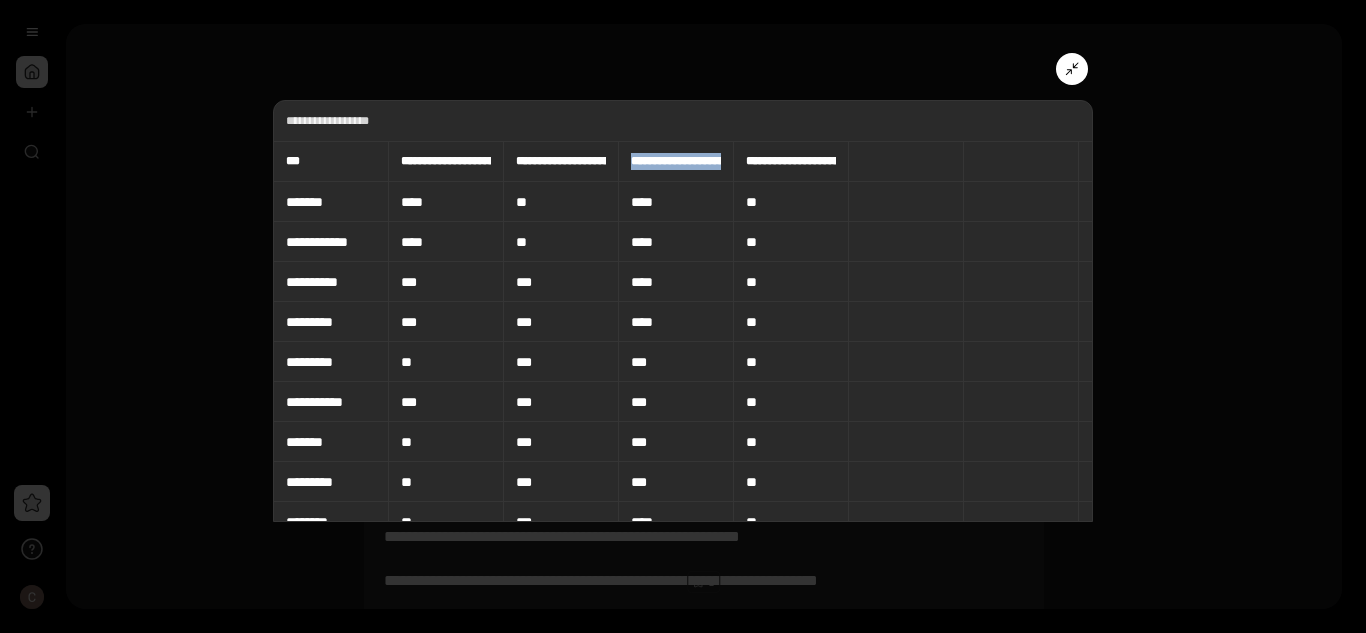 click on "**********" at bounding box center (676, 161) 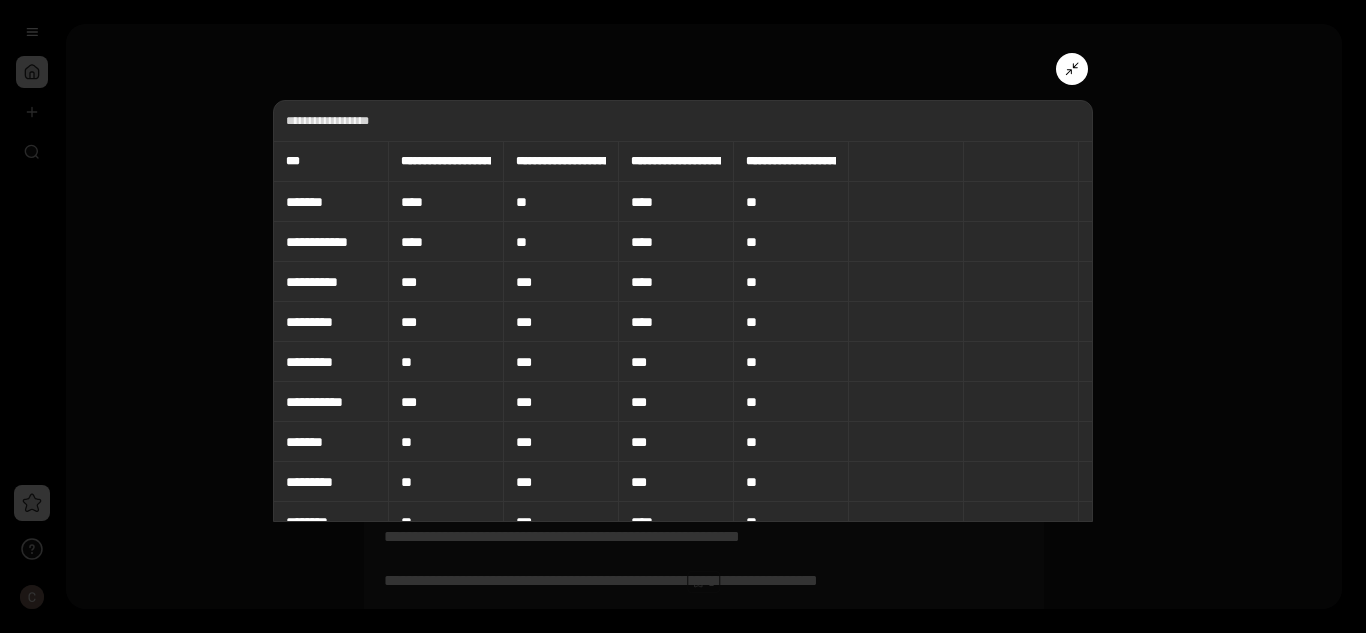 click on "**********" at bounding box center (446, 161) 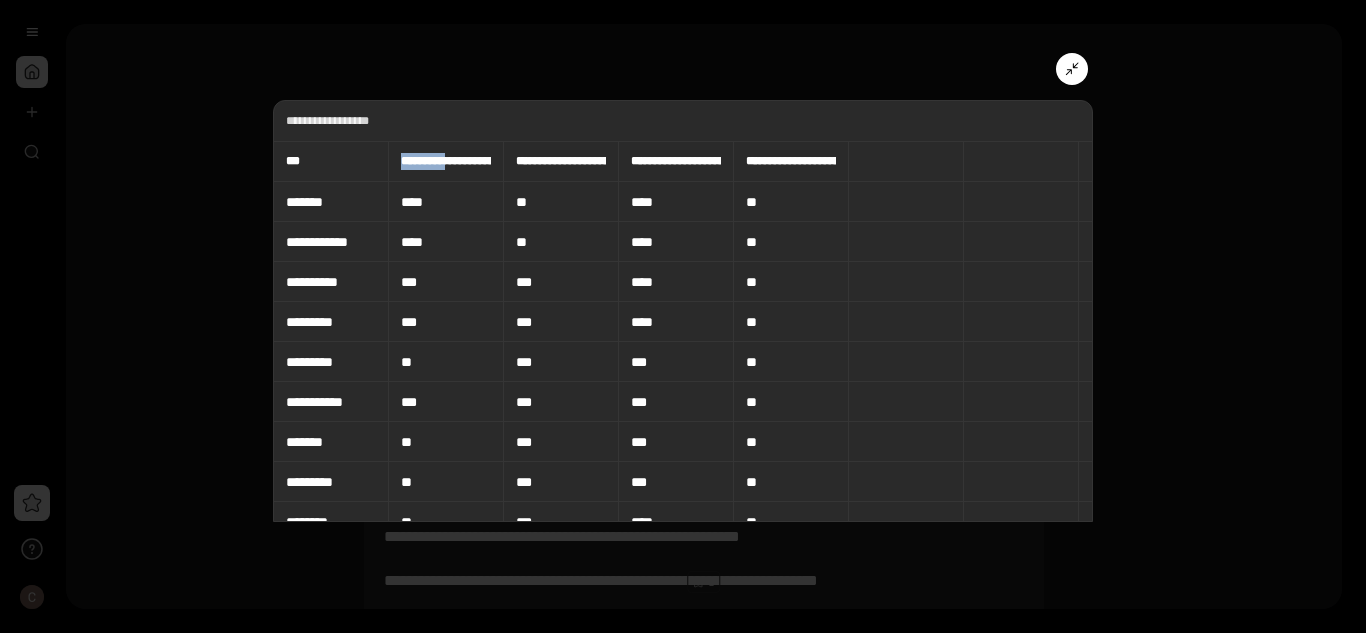 click on "**********" at bounding box center (446, 161) 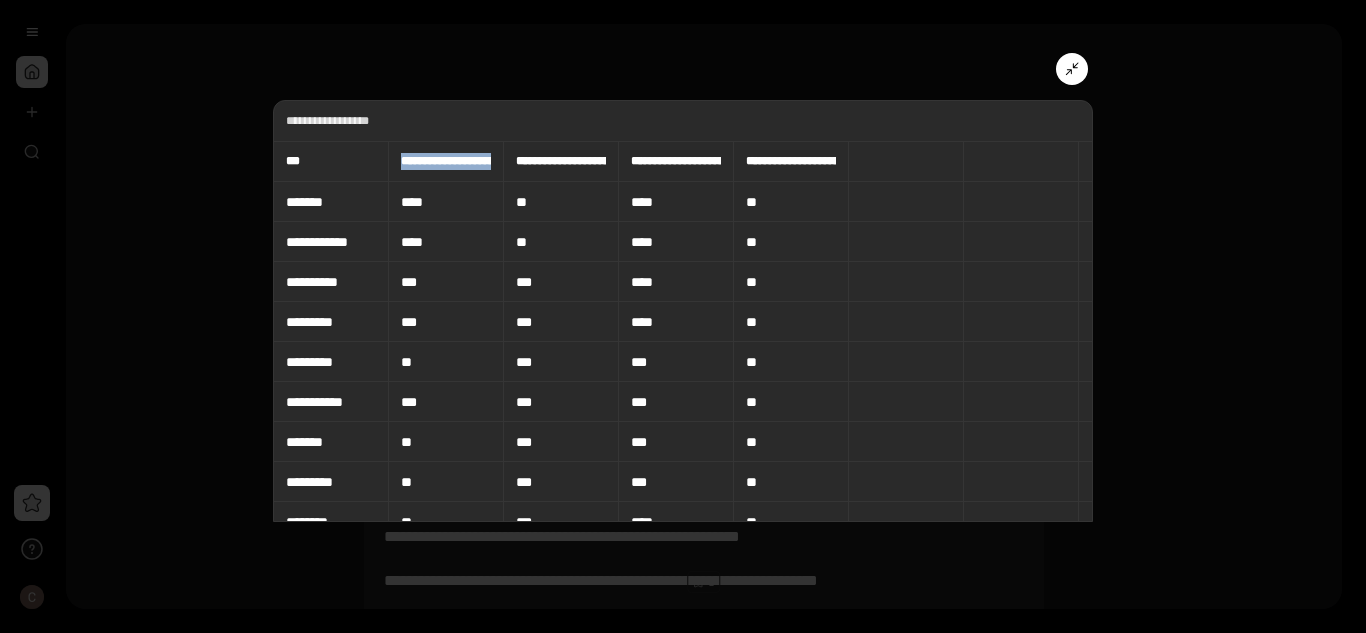 click on "**********" at bounding box center (446, 161) 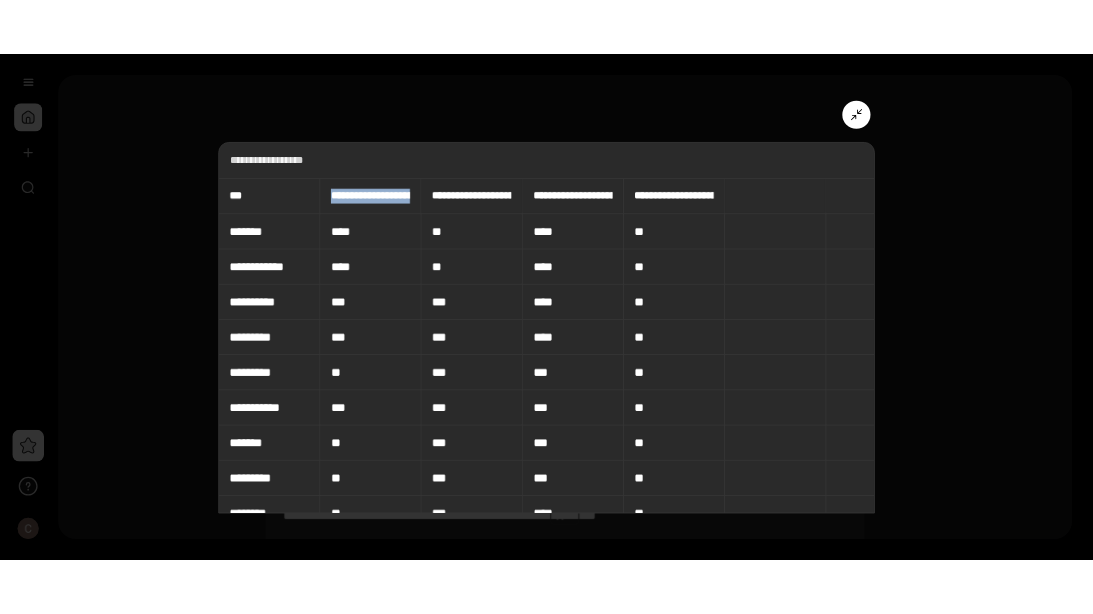 scroll, scrollTop: 15, scrollLeft: 0, axis: vertical 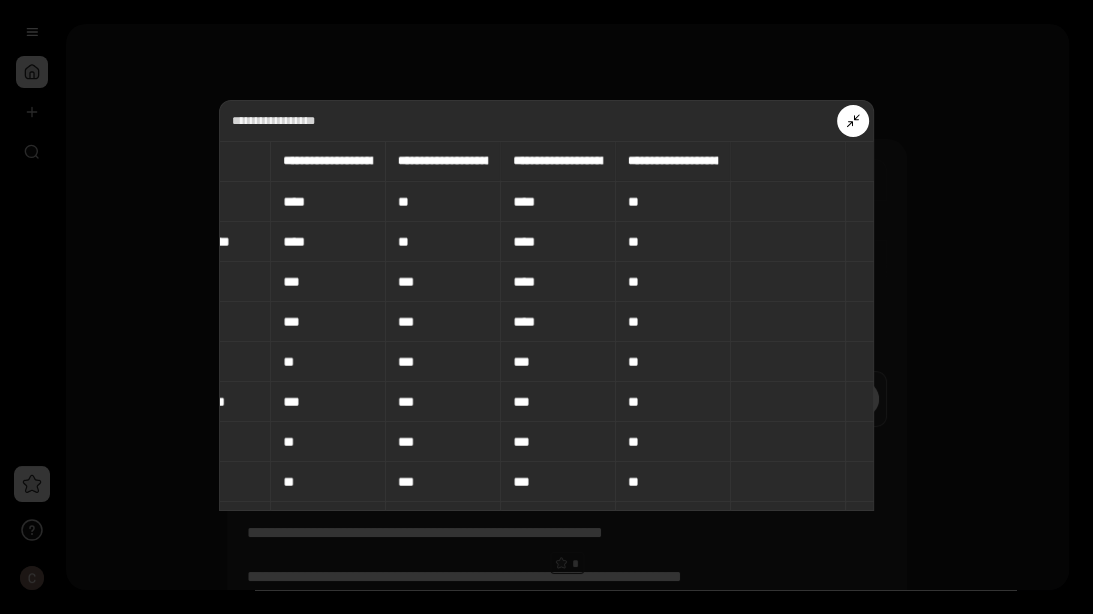 click on "[FIRST] [LAST] [STREET] [CITY] [STATE] [ZIP] [COUNTRY] [PHONE] [EMAIL]" at bounding box center (546, 305) 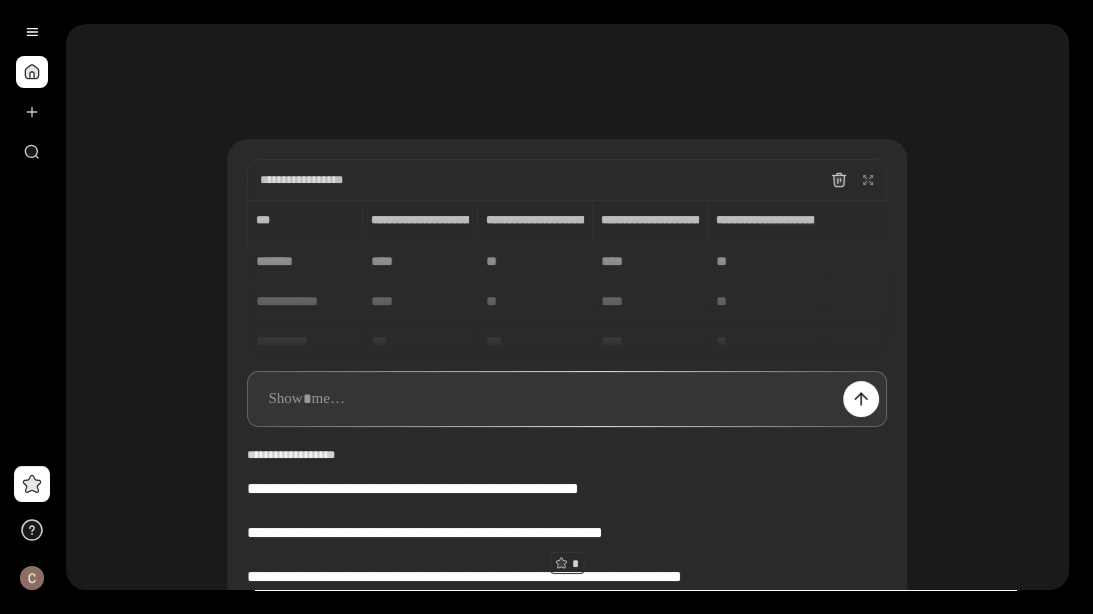 click on "**********" at bounding box center [567, 180] 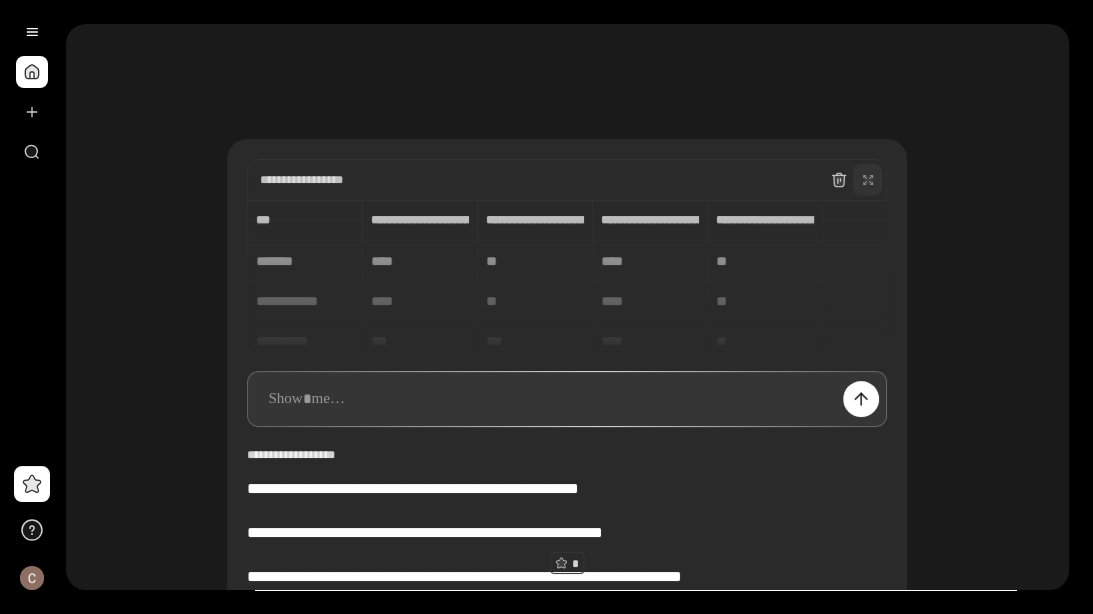 click 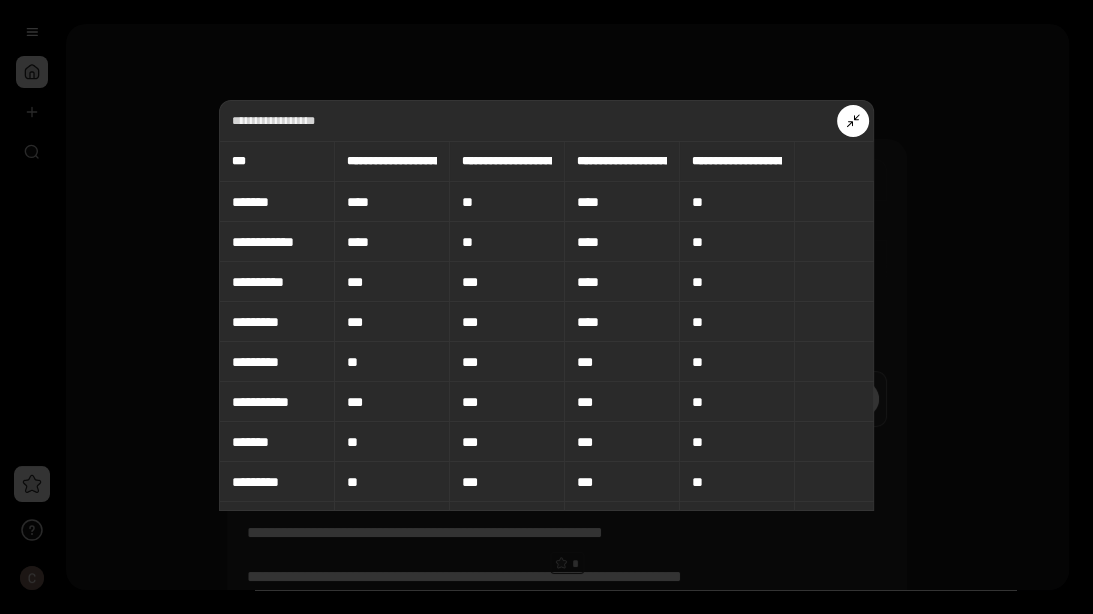 click at bounding box center (546, 307) 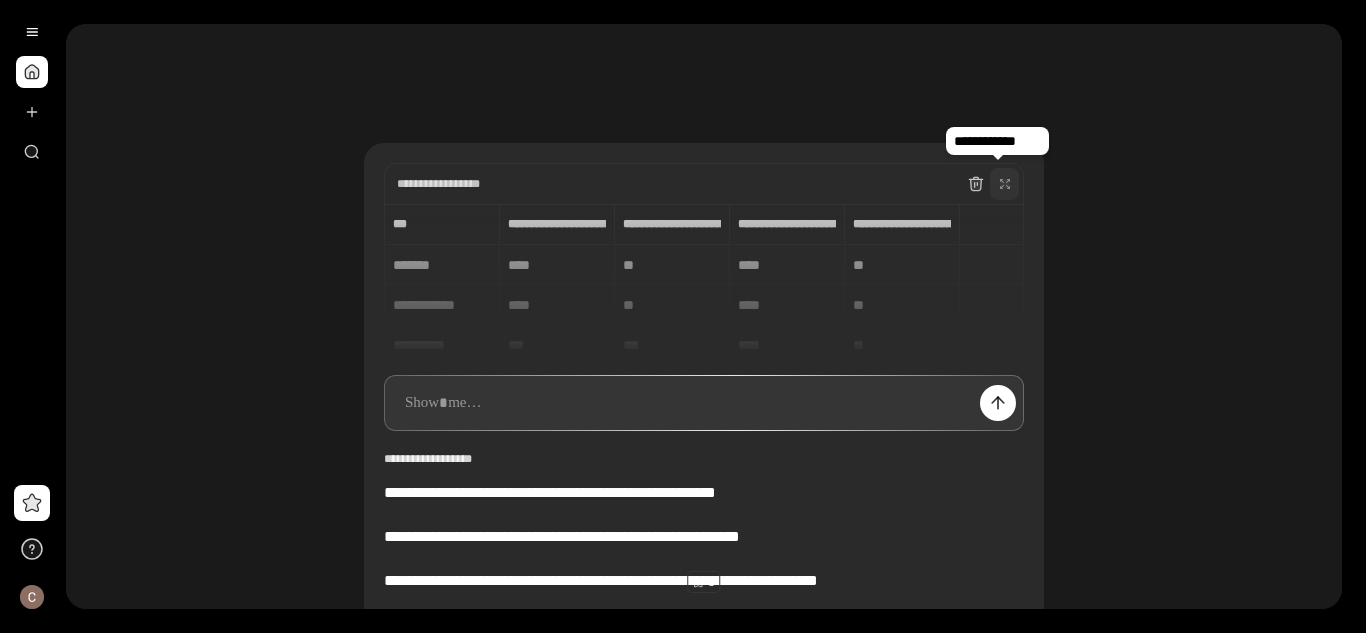 scroll, scrollTop: 16, scrollLeft: 0, axis: vertical 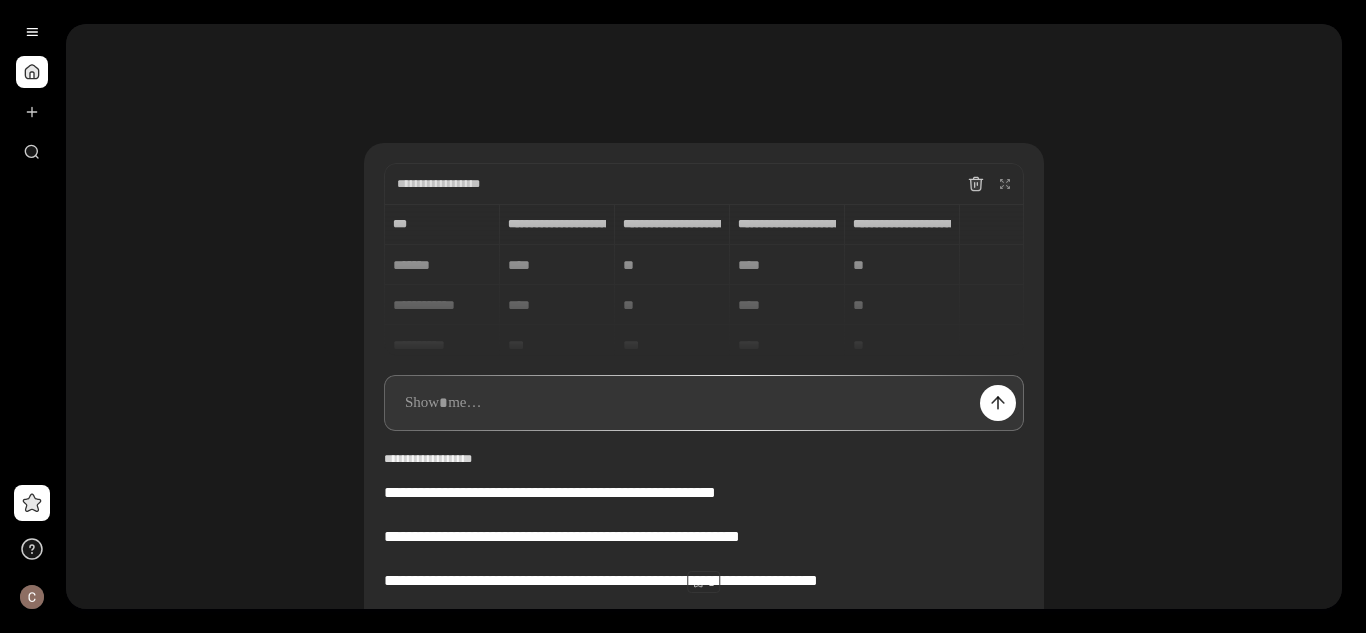 drag, startPoint x: 1092, startPoint y: 1, endPoint x: 865, endPoint y: 213, distance: 310.60104 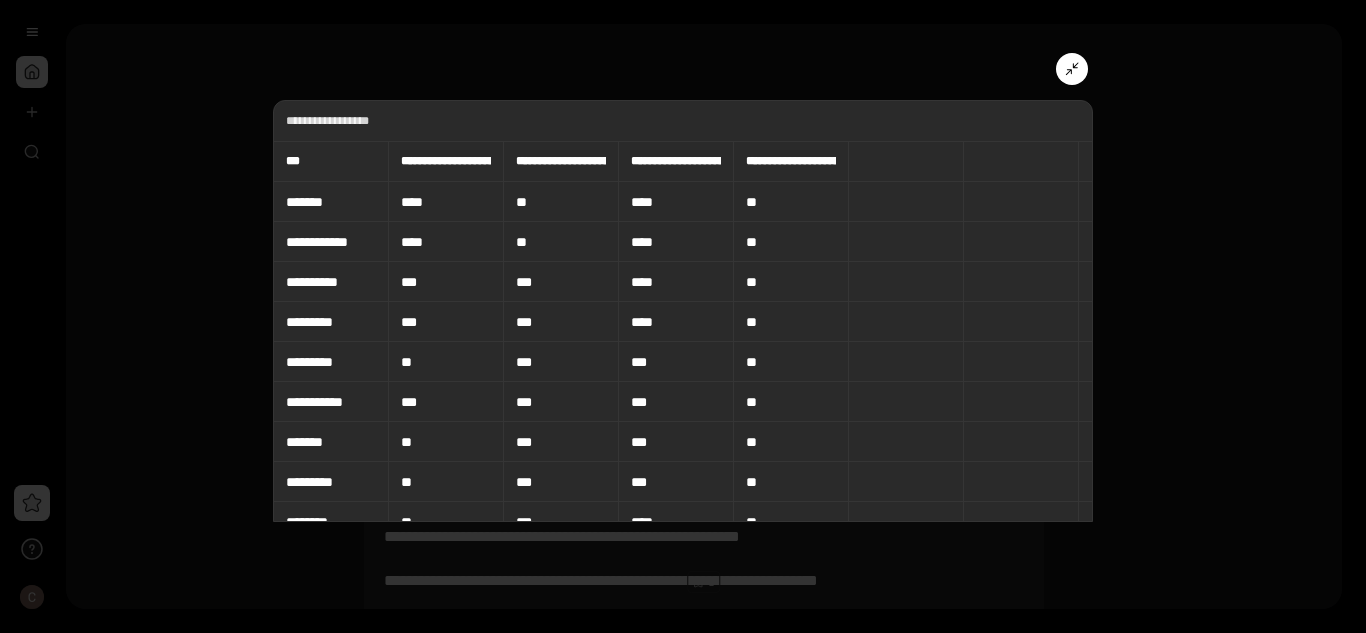 click at bounding box center (1072, 69) 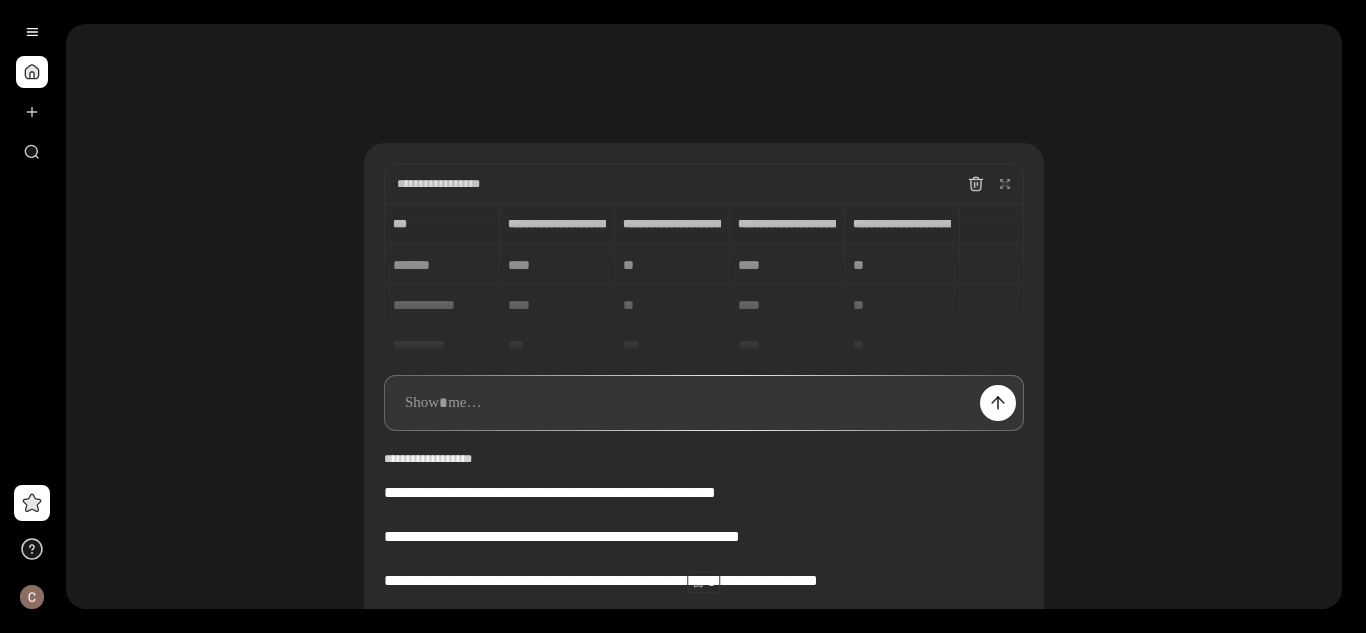 click at bounding box center [704, 403] 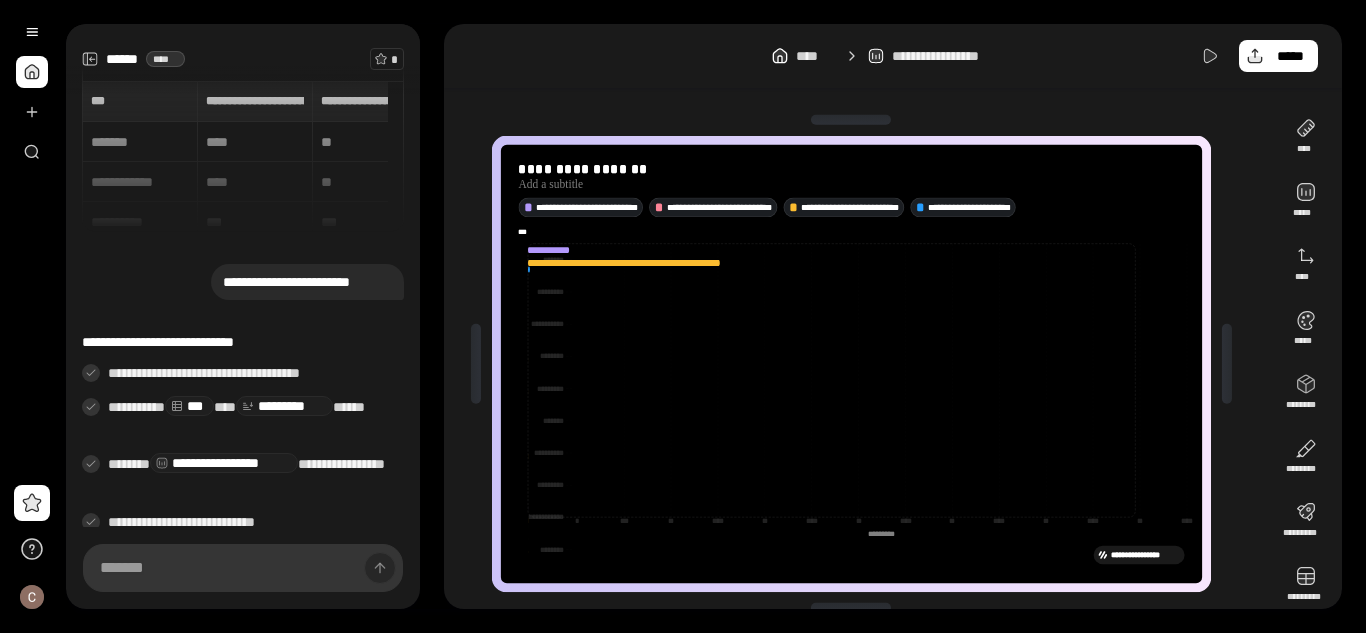 scroll, scrollTop: 53, scrollLeft: 0, axis: vertical 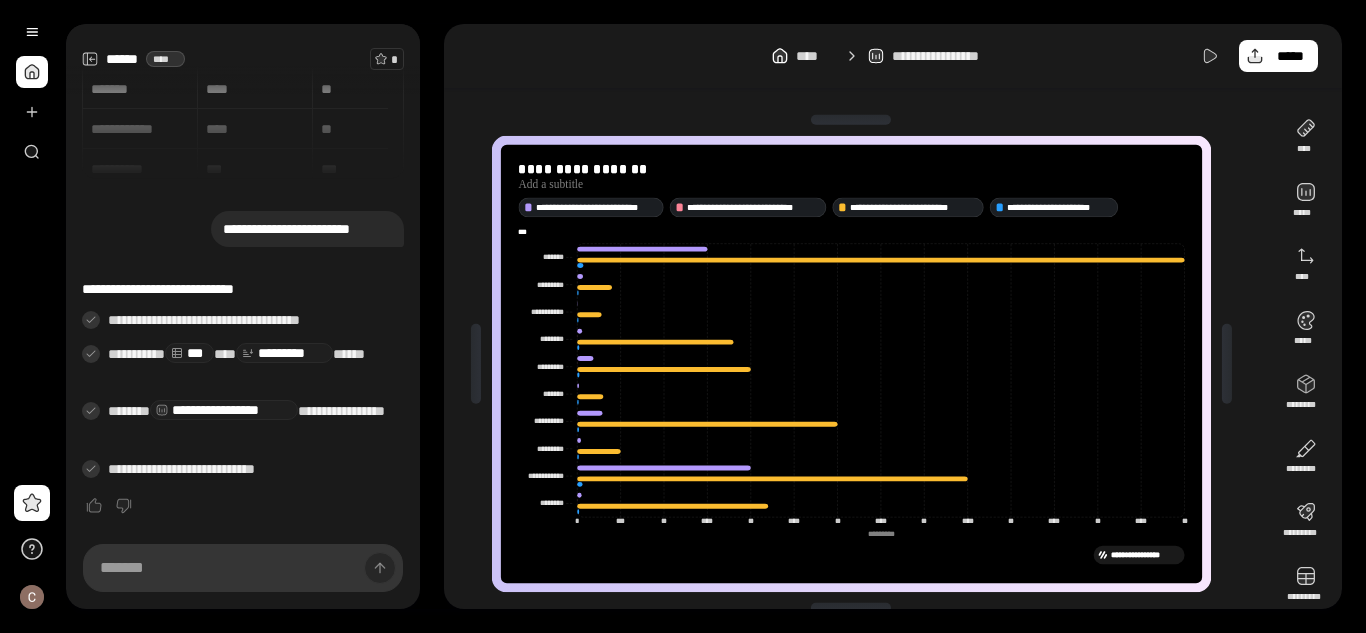 click on "**********" at bounding box center [1145, 554] 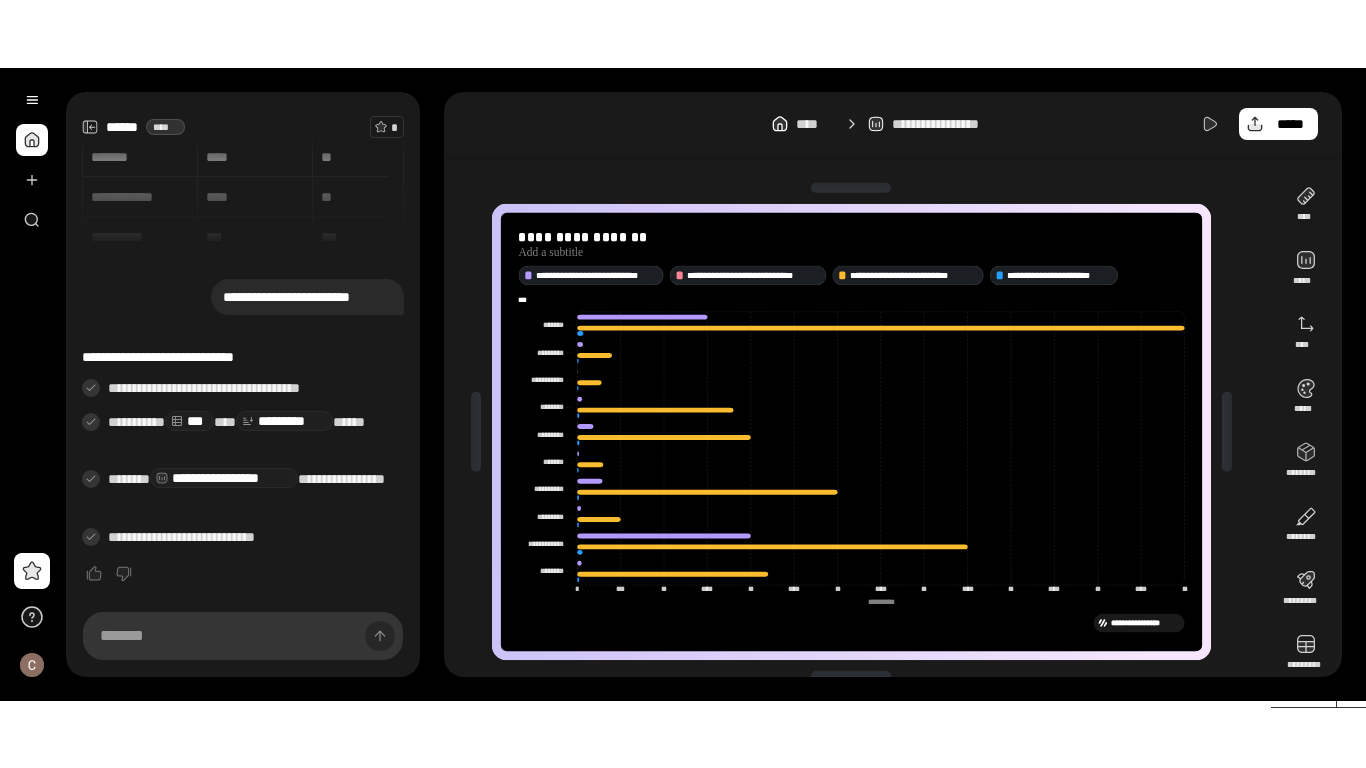 scroll, scrollTop: 19, scrollLeft: 0, axis: vertical 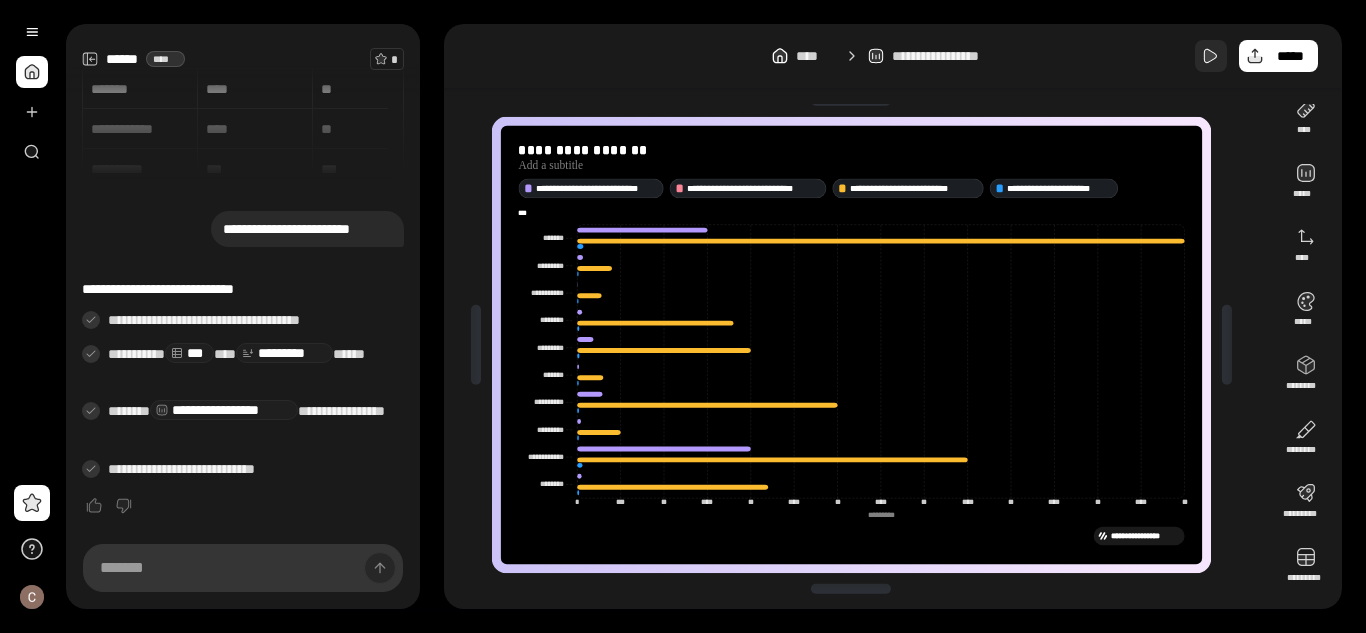 click at bounding box center (1211, 56) 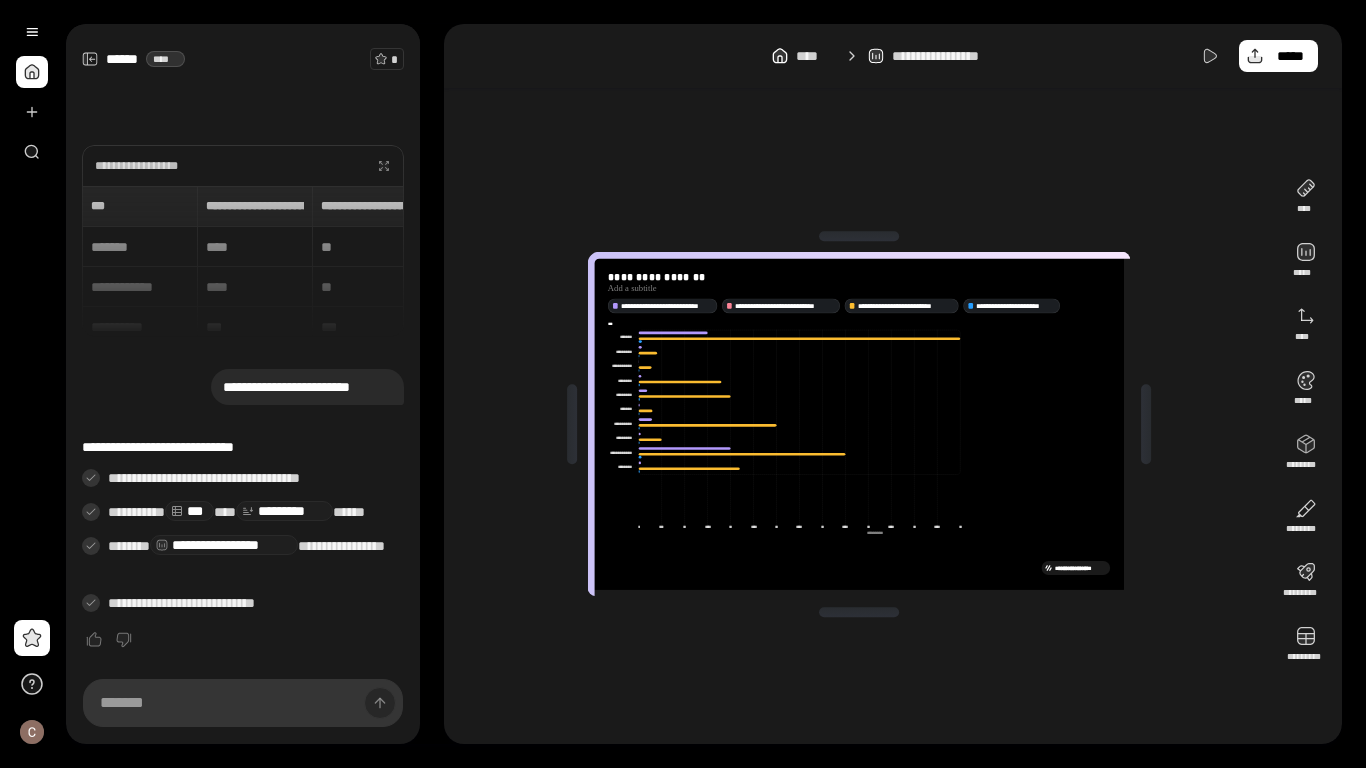 scroll, scrollTop: 0, scrollLeft: 0, axis: both 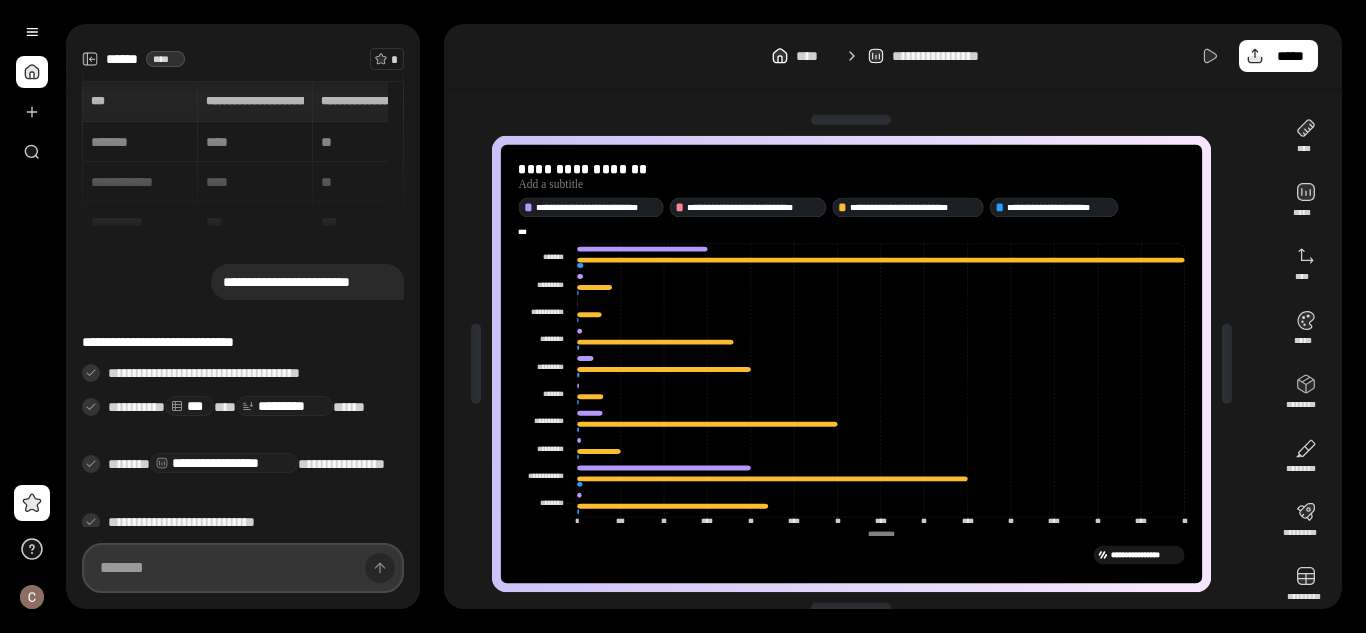 click at bounding box center [243, 568] 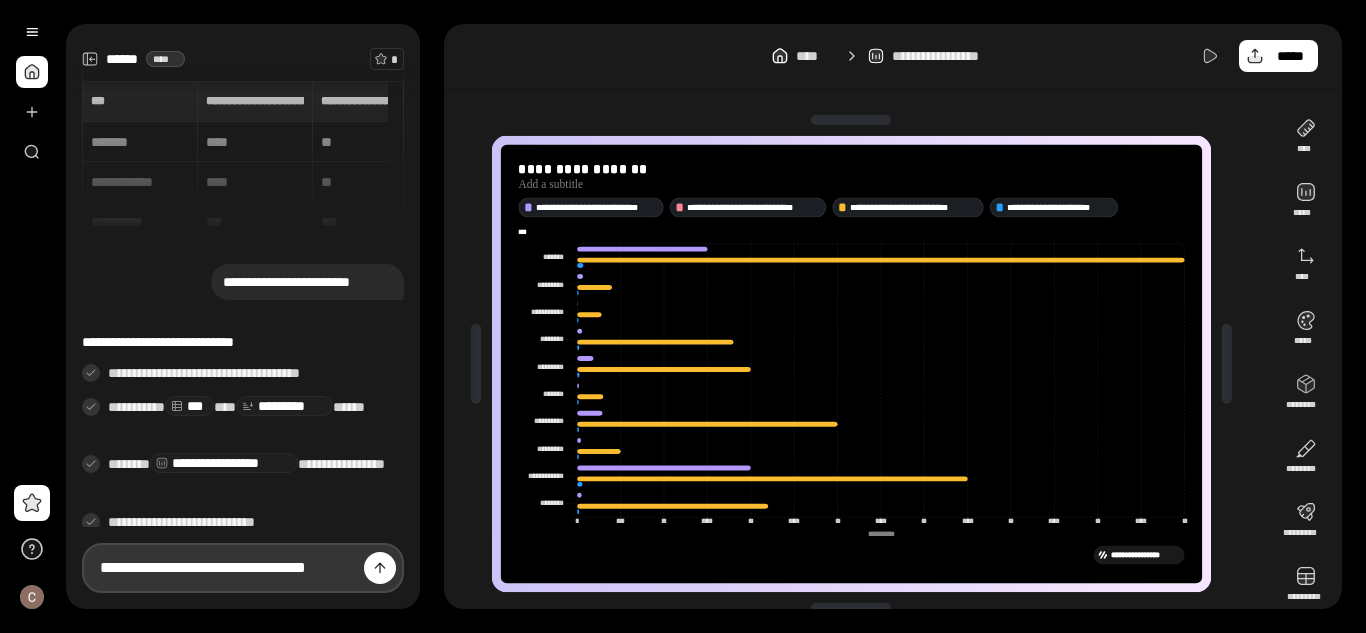 scroll, scrollTop: 0, scrollLeft: 12, axis: horizontal 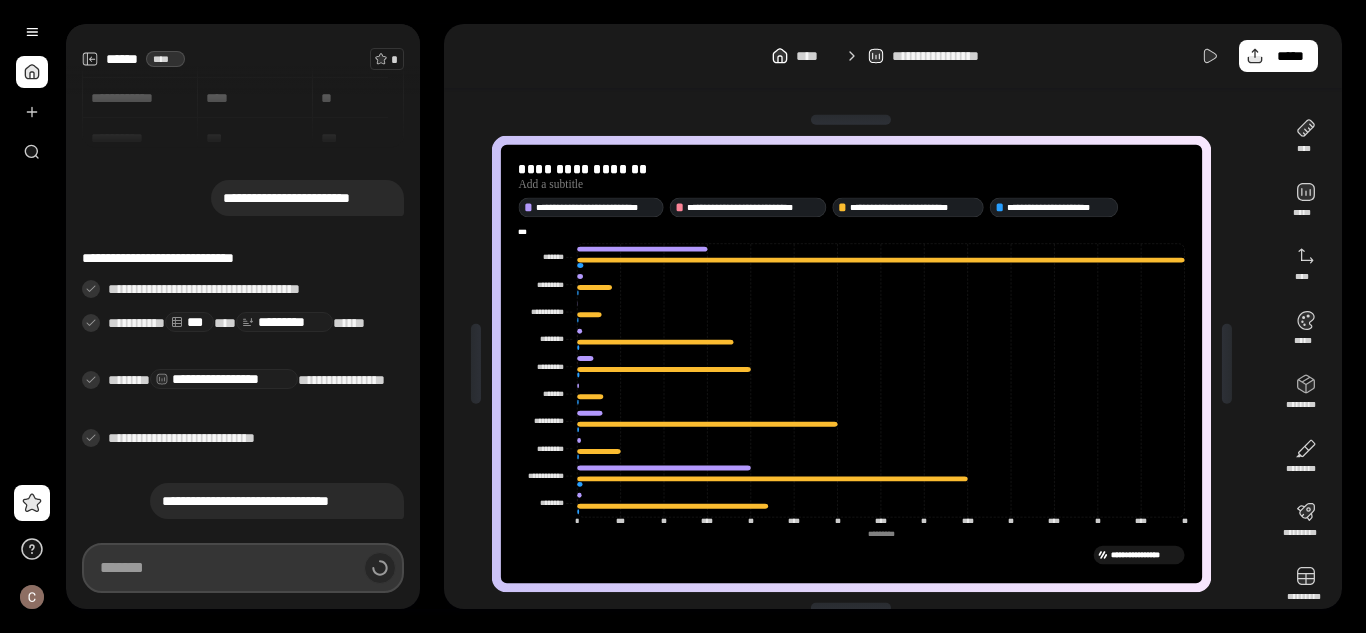 type on "**********" 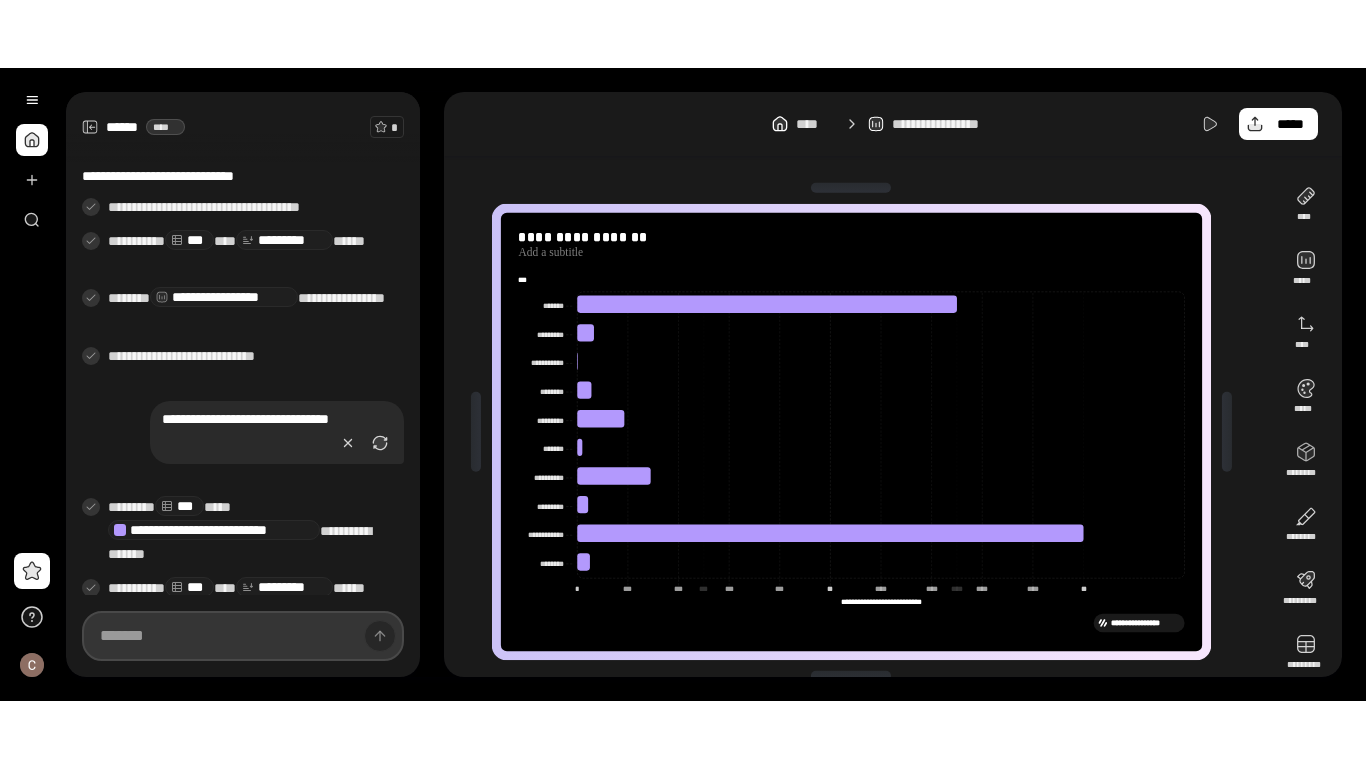 scroll, scrollTop: 309, scrollLeft: 0, axis: vertical 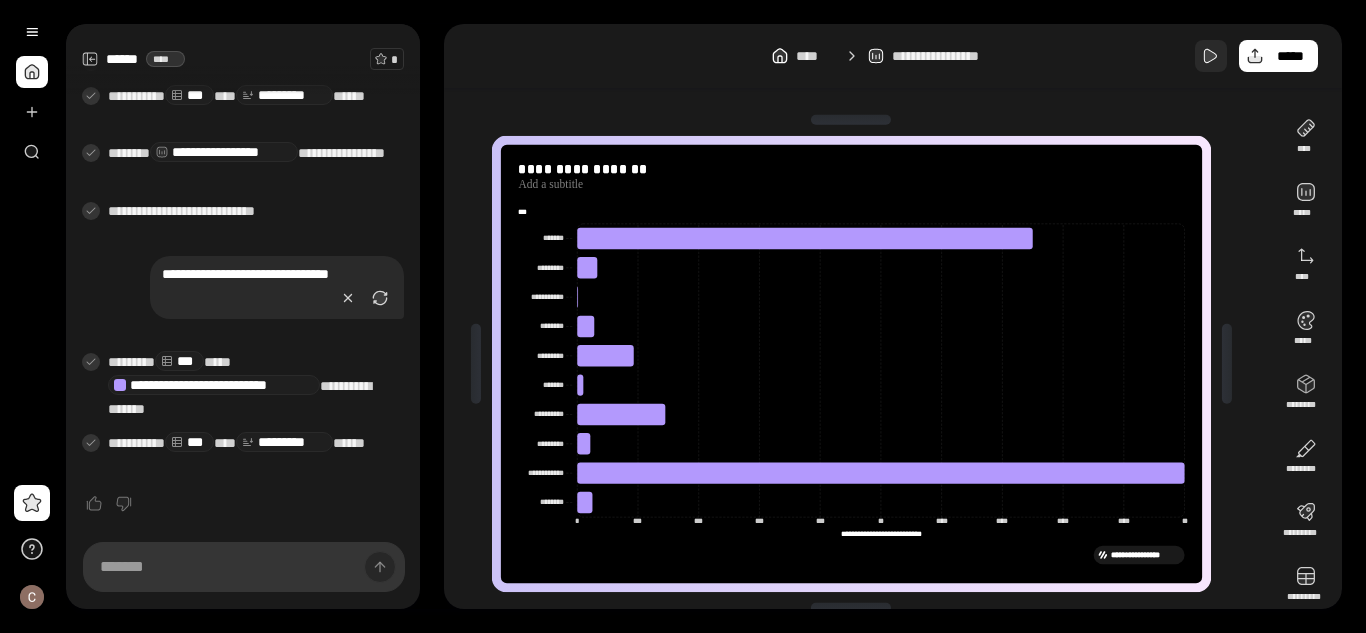 click at bounding box center [1211, 56] 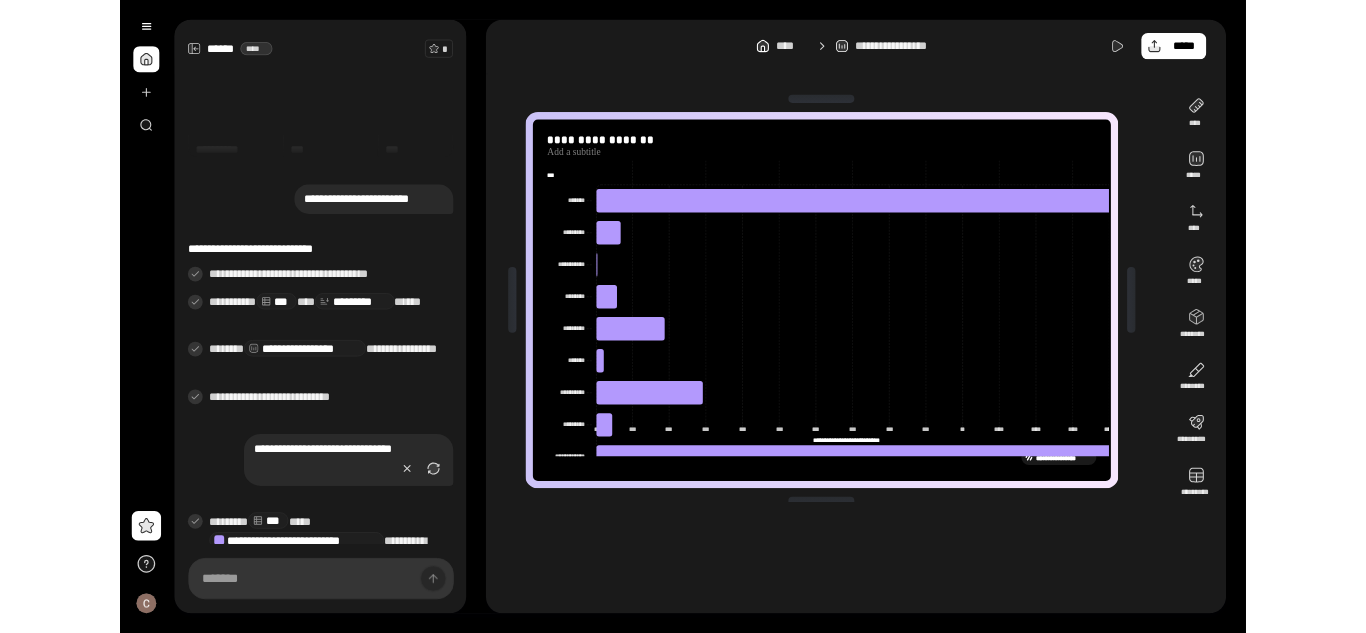 scroll, scrollTop: 309, scrollLeft: 0, axis: vertical 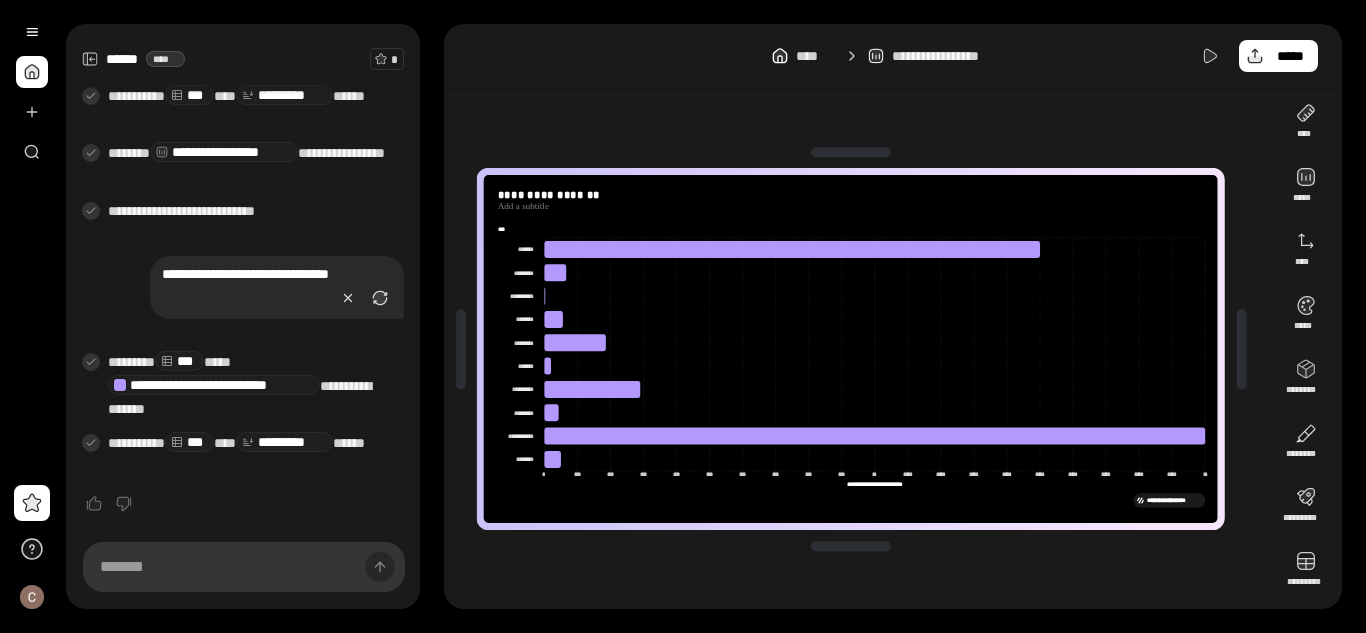 click on "[FIRST] [LAST] [STREET] [CITY] [STATE] [ZIP] [COUNTRY] [PHONE] [EMAIL]" at bounding box center [683, 316] 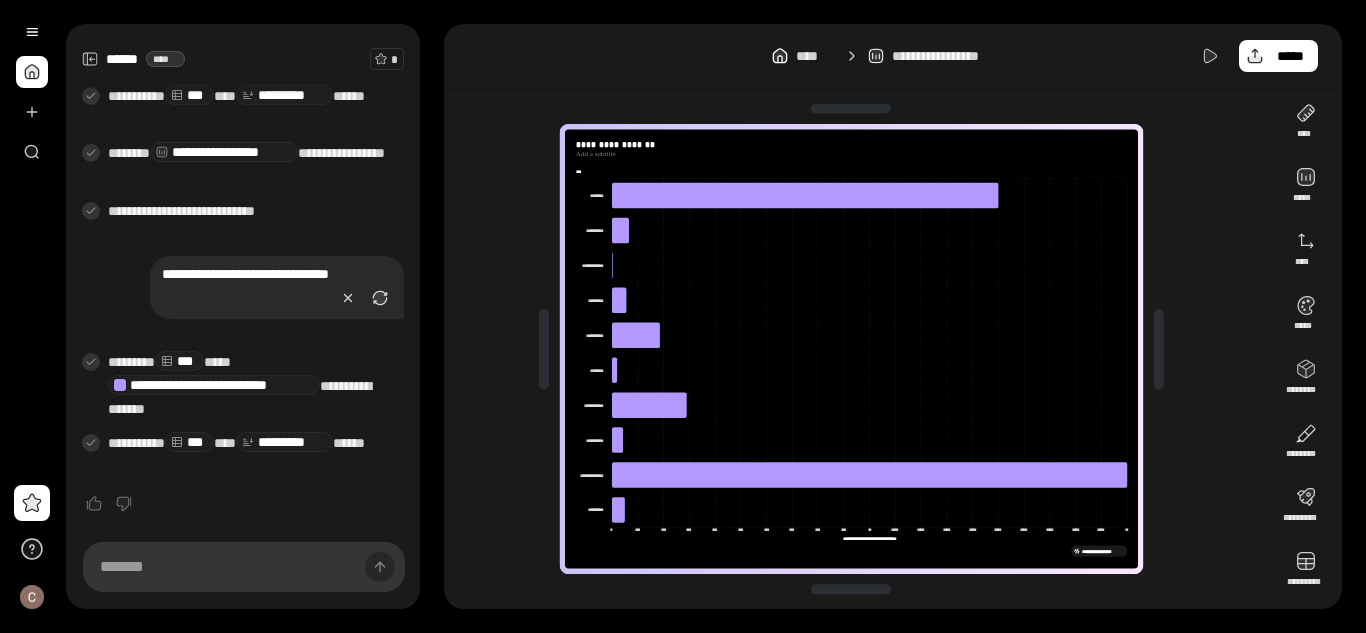 click on "[FIRST] [LAST] [STREET] [CITY] [STATE] [ZIP] [COUNTRY] [PHONE] [EMAIL]" at bounding box center (683, 316) 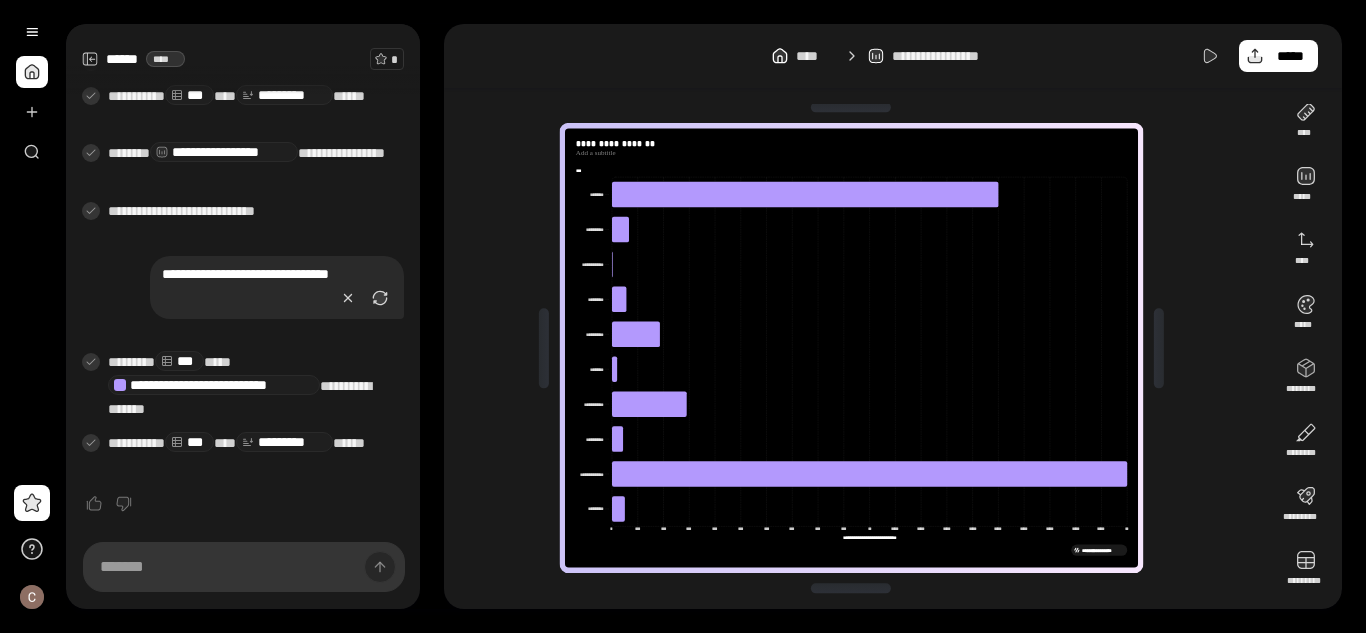scroll, scrollTop: 0, scrollLeft: 0, axis: both 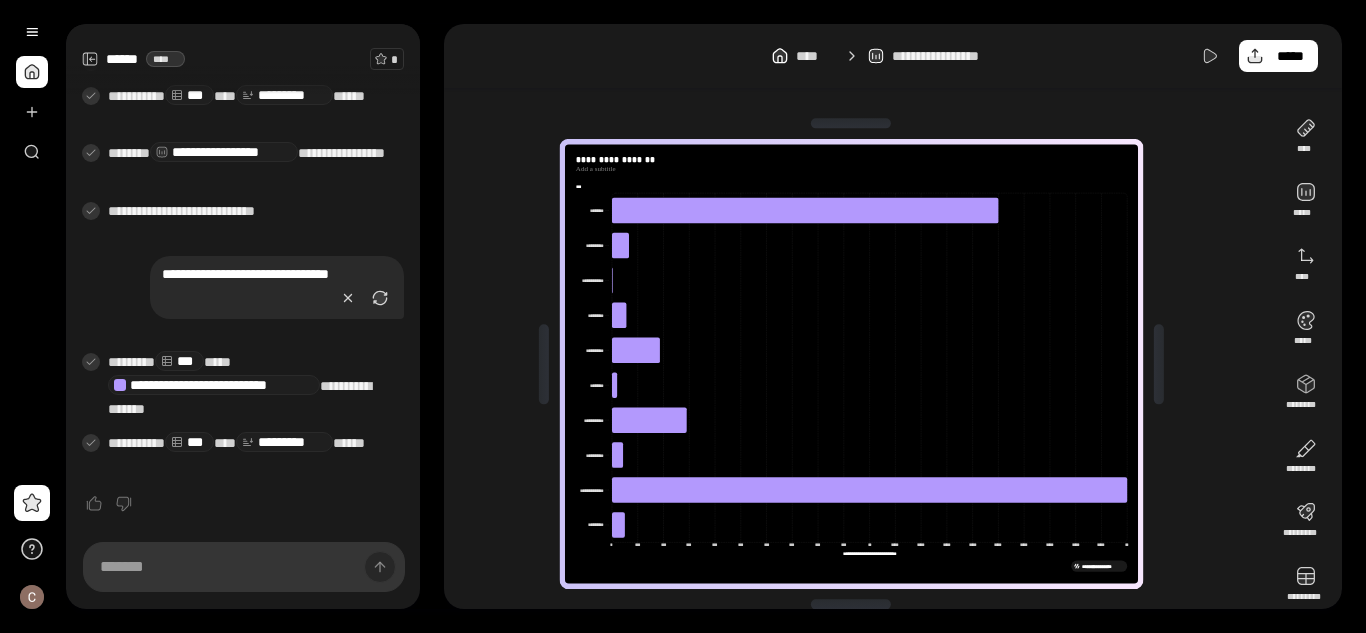 drag, startPoint x: 419, startPoint y: 292, endPoint x: 418, endPoint y: 271, distance: 21.023796 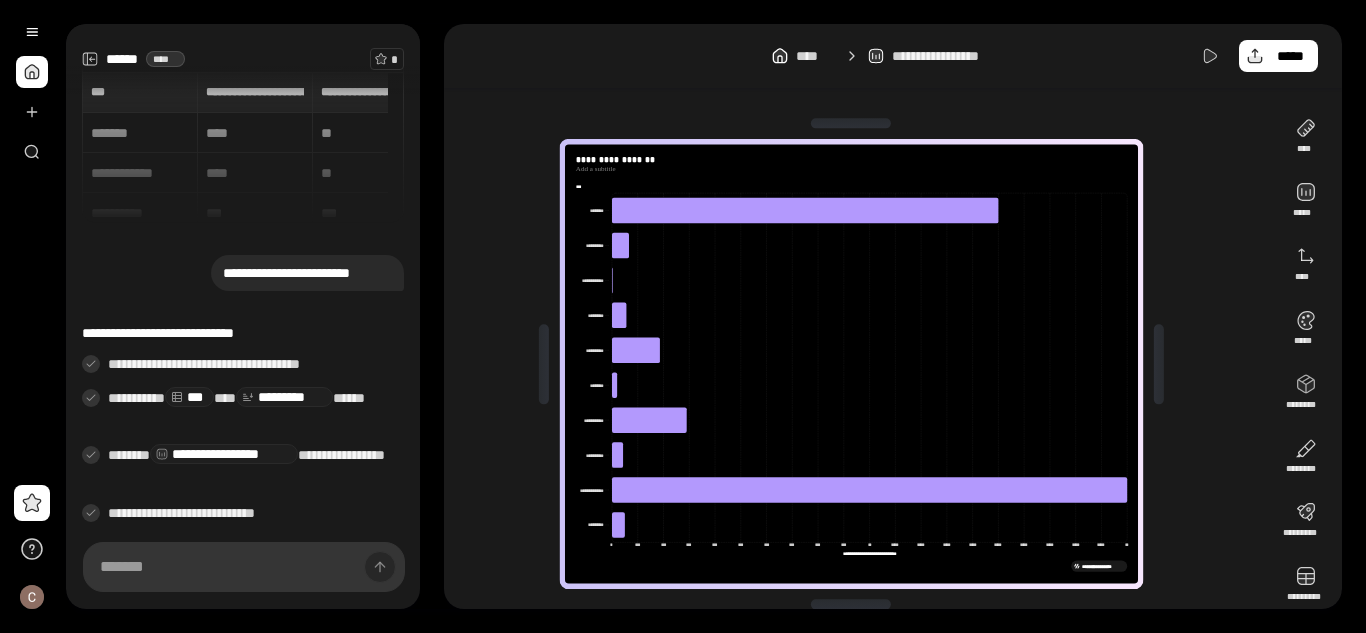 scroll, scrollTop: 32, scrollLeft: 0, axis: vertical 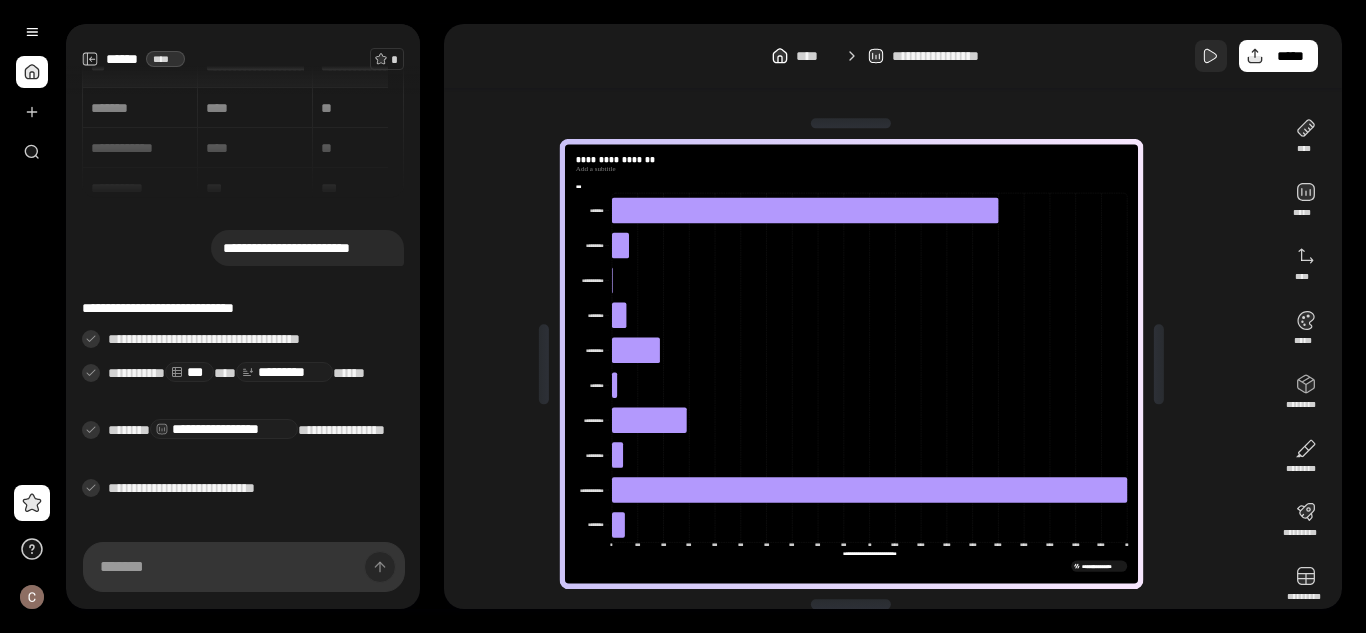 click at bounding box center (1211, 56) 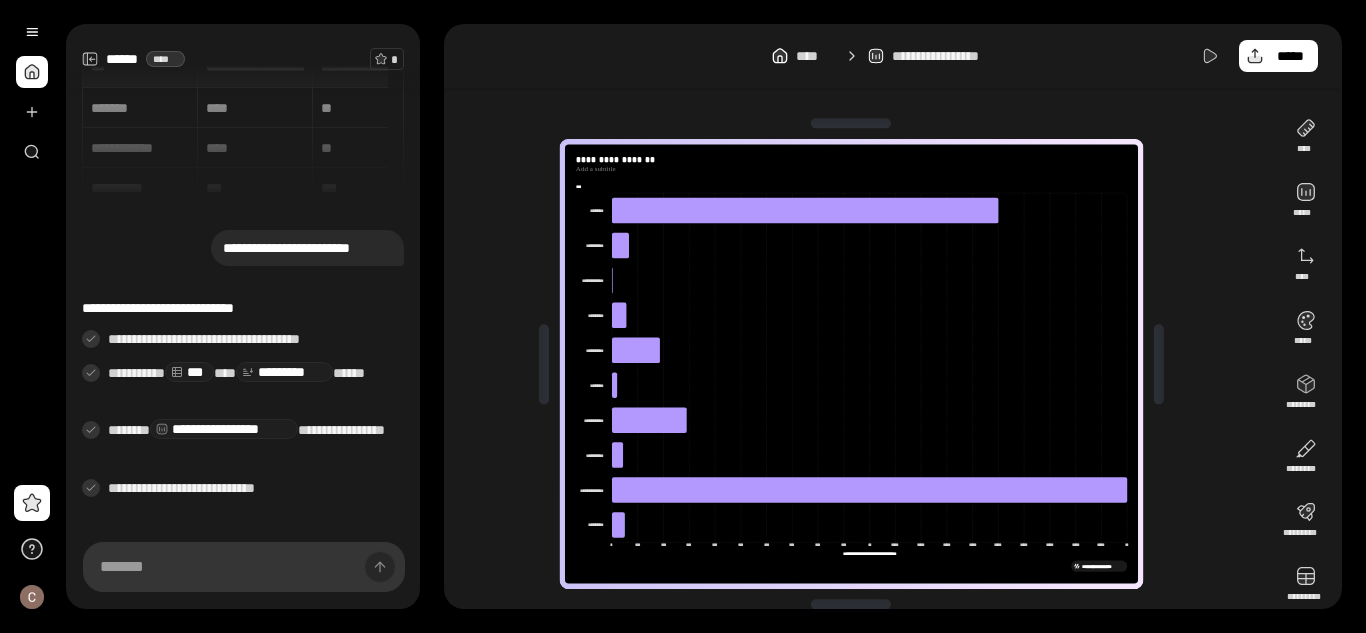 scroll, scrollTop: 16, scrollLeft: 0, axis: vertical 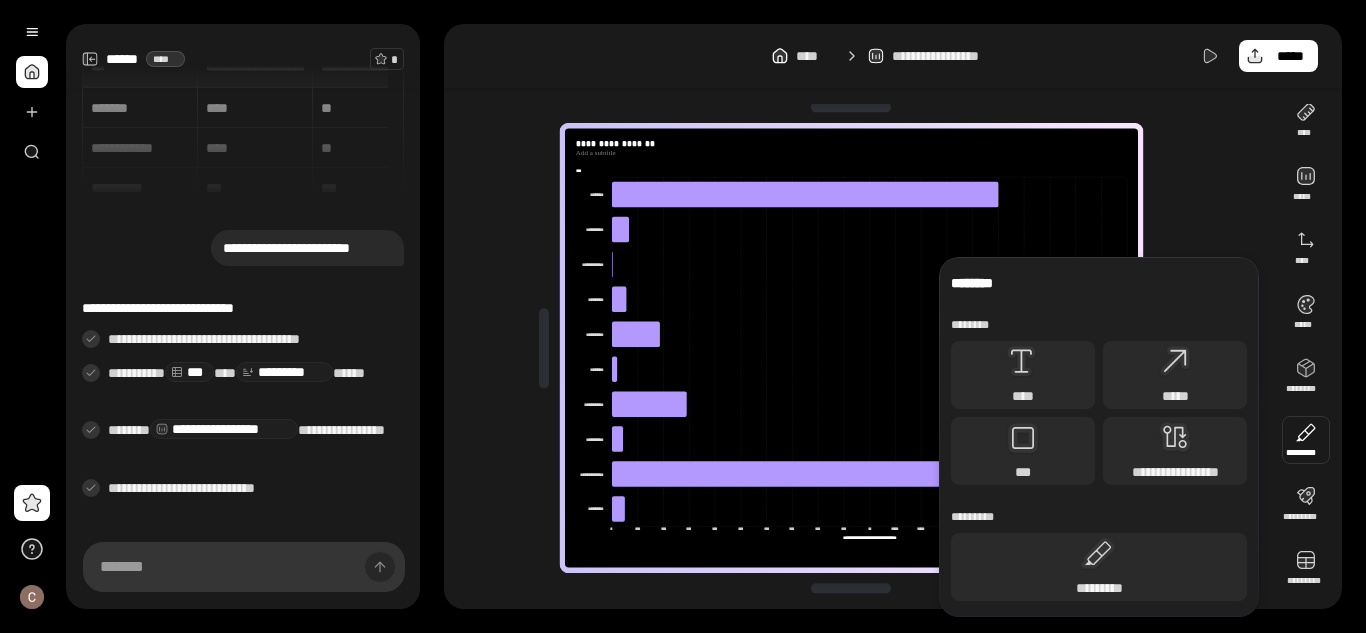 click on "[FIRST] [LAST] [STREET] [CITY] [STATE] [ZIP] [COUNTRY] [PHONE] [EMAIL]" at bounding box center [851, 347] 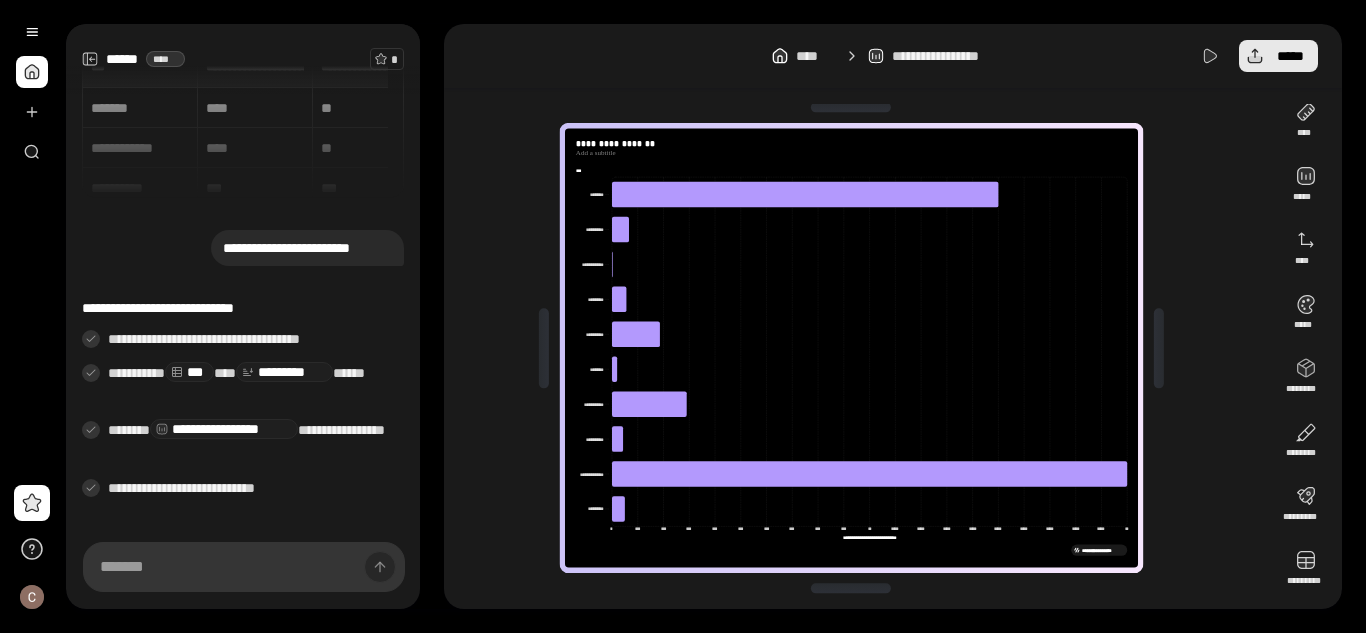 click on "*****" at bounding box center (1278, 56) 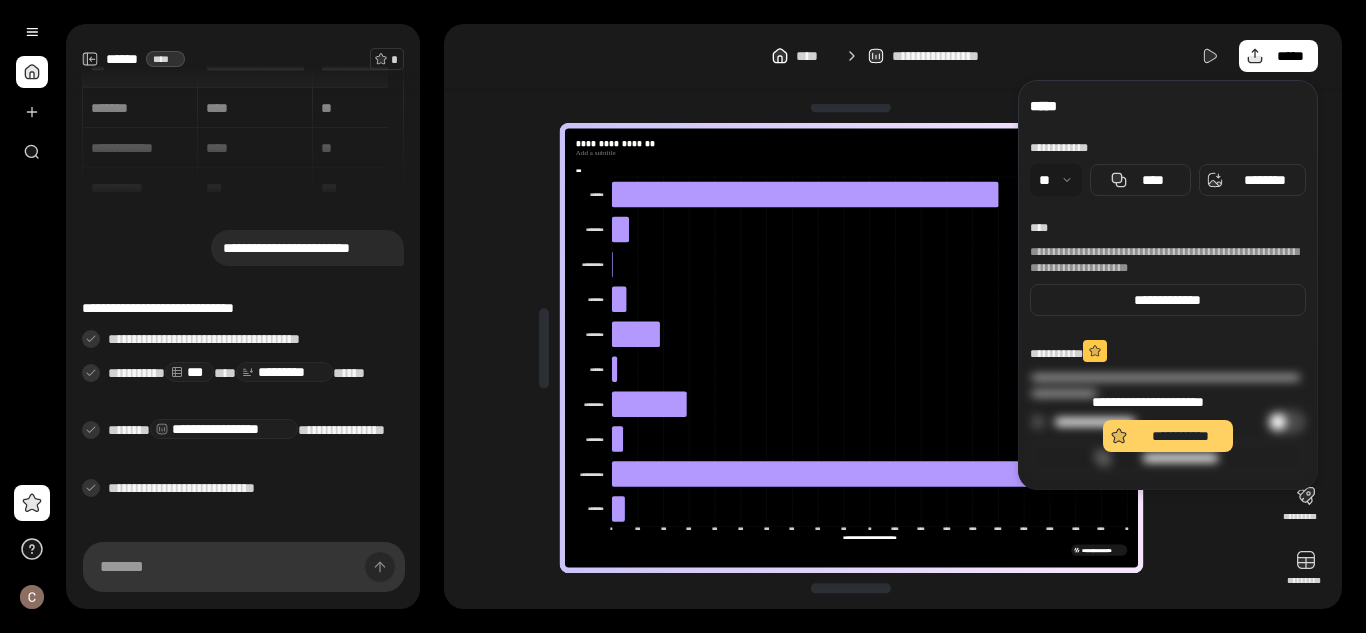 click on "**********" at bounding box center (1168, 436) 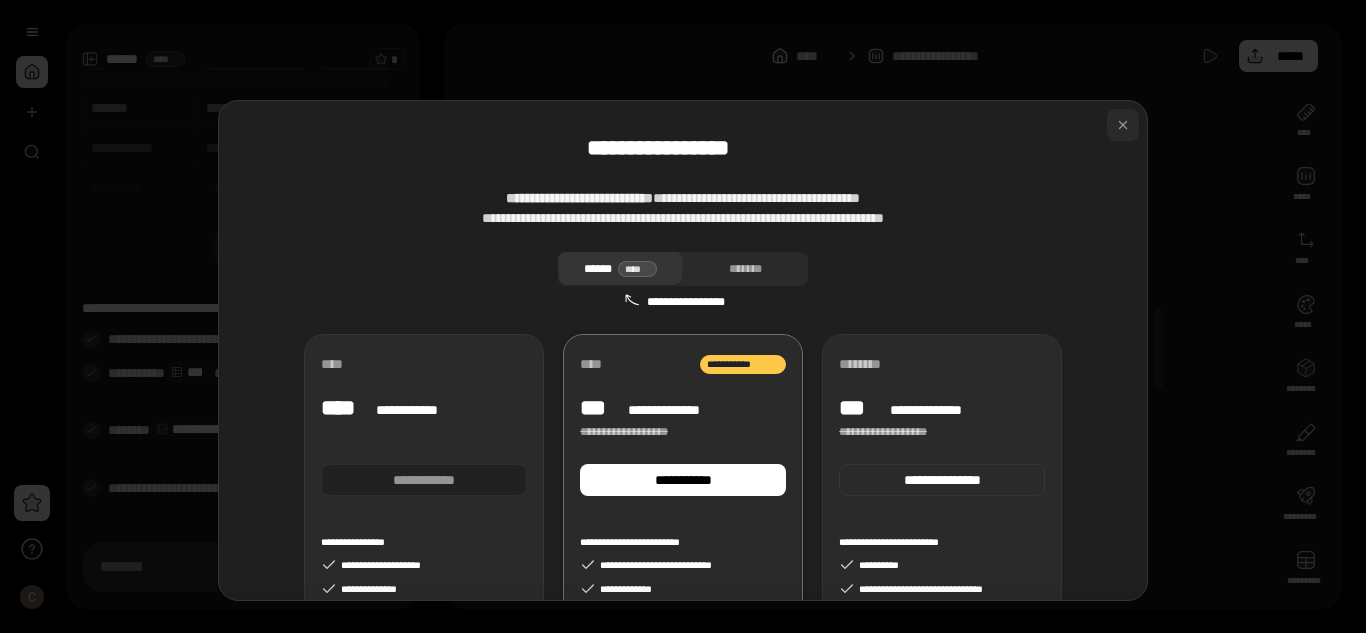 click at bounding box center [1123, 125] 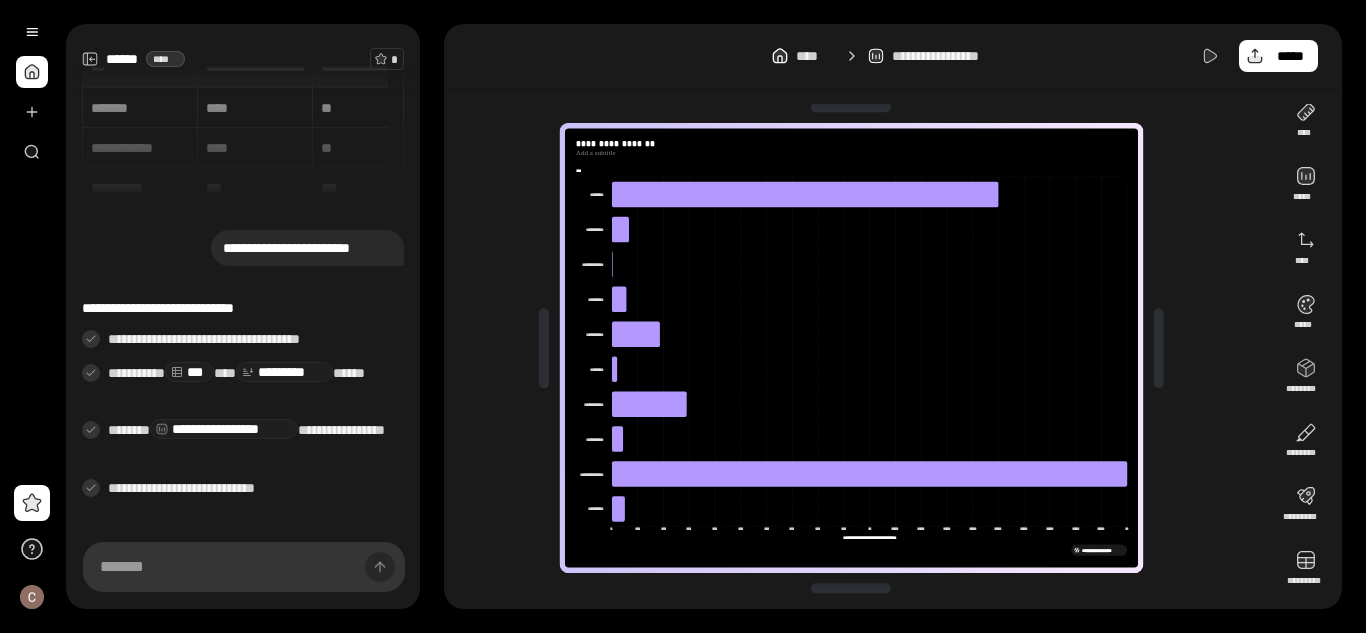 scroll, scrollTop: 72, scrollLeft: 0, axis: vertical 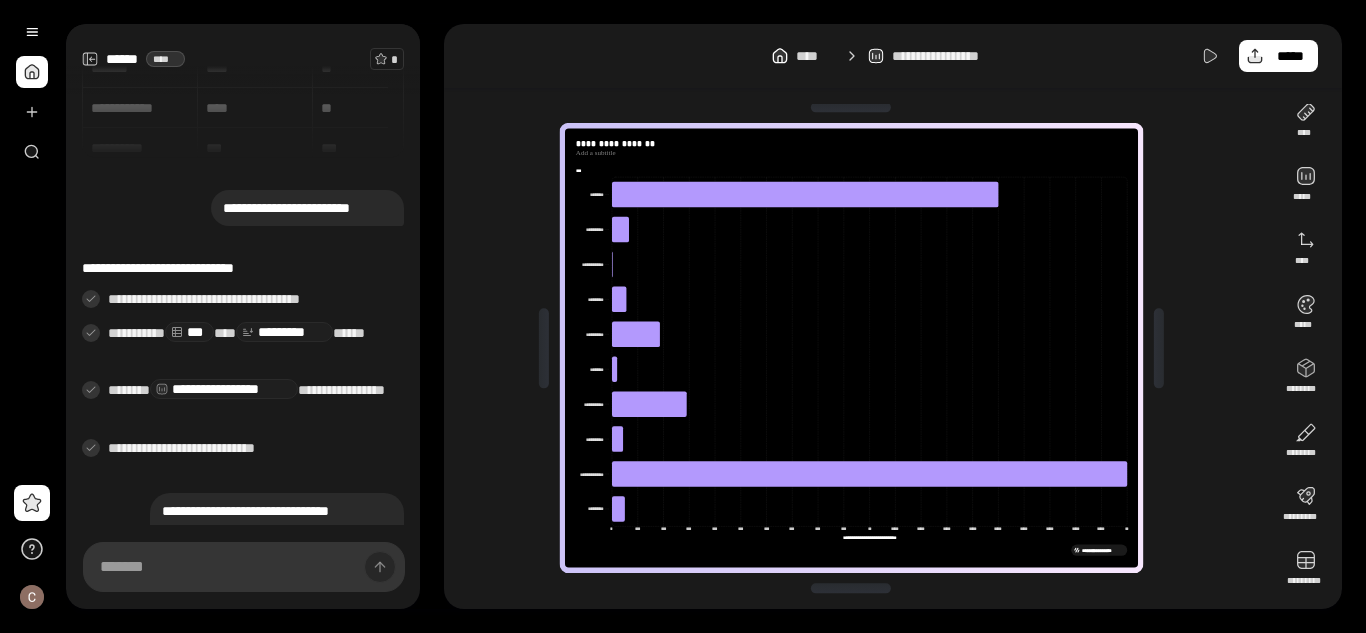 click on "**********" at bounding box center [235, 268] 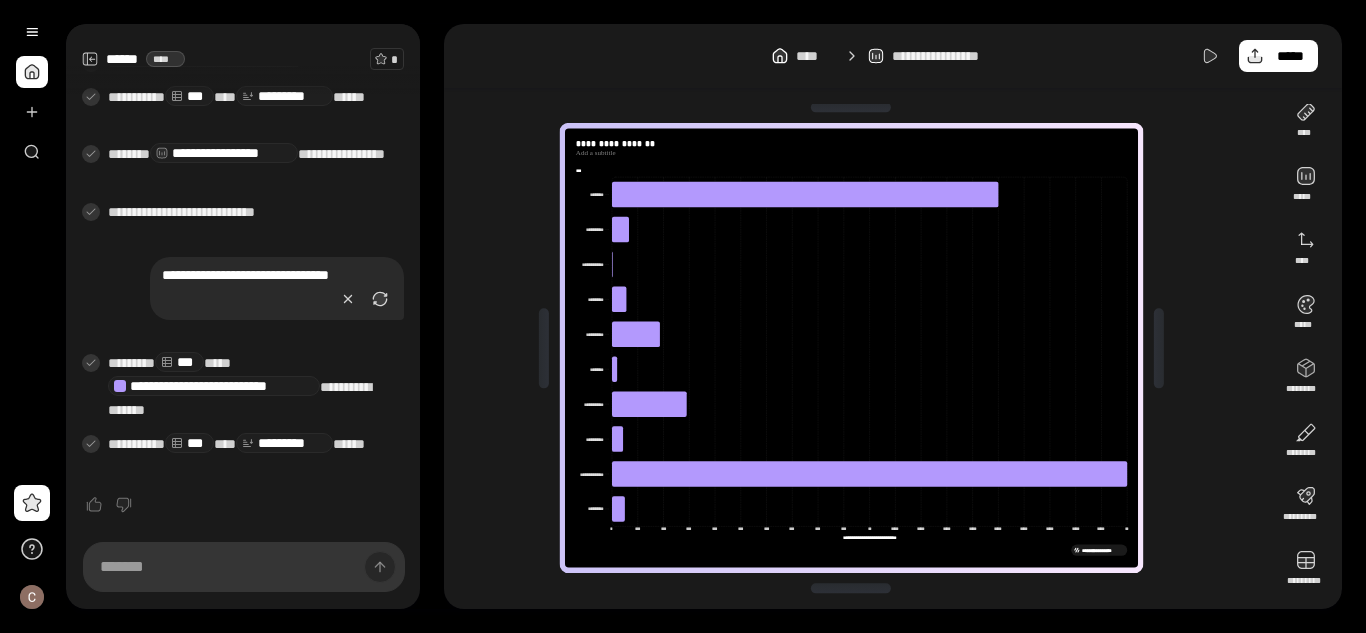 scroll, scrollTop: 309, scrollLeft: 0, axis: vertical 